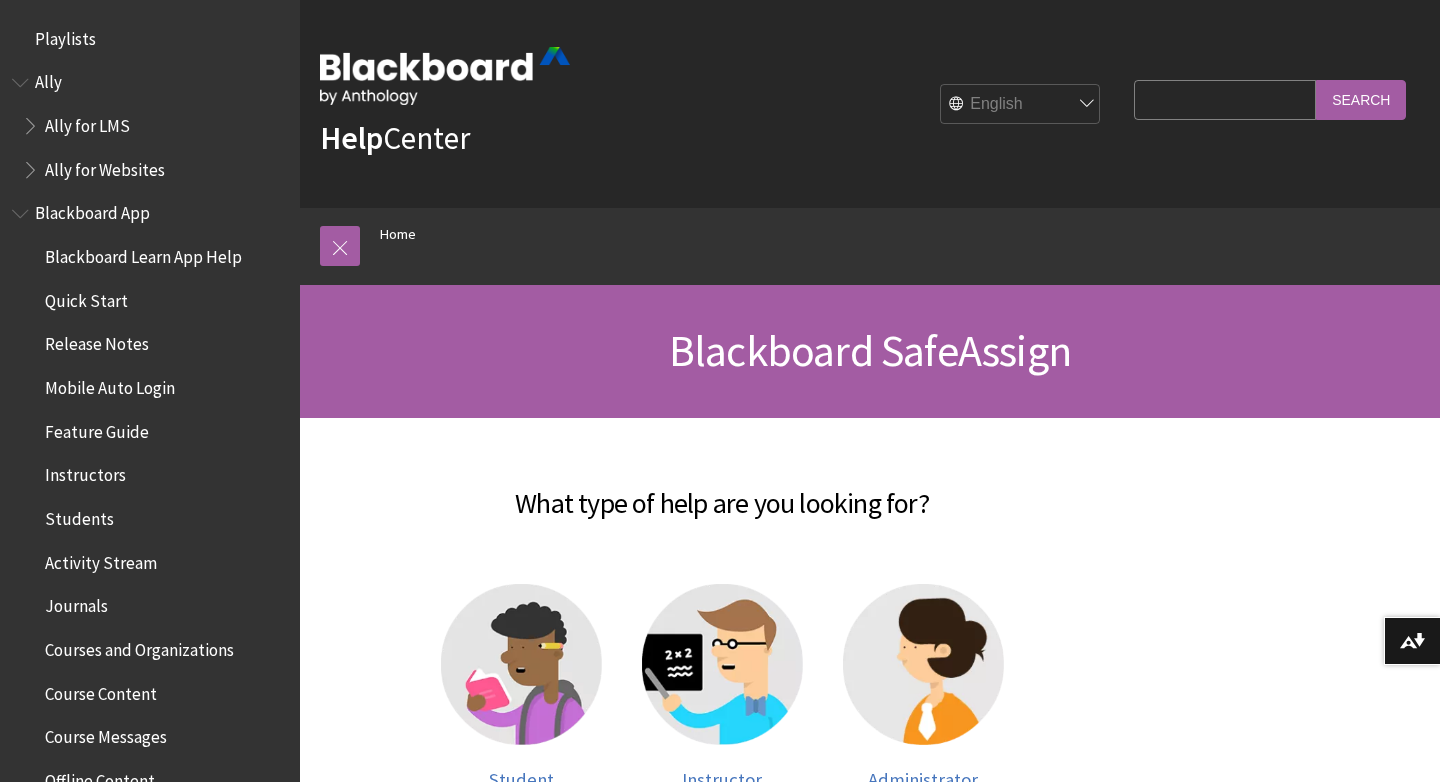 scroll, scrollTop: 194, scrollLeft: 0, axis: vertical 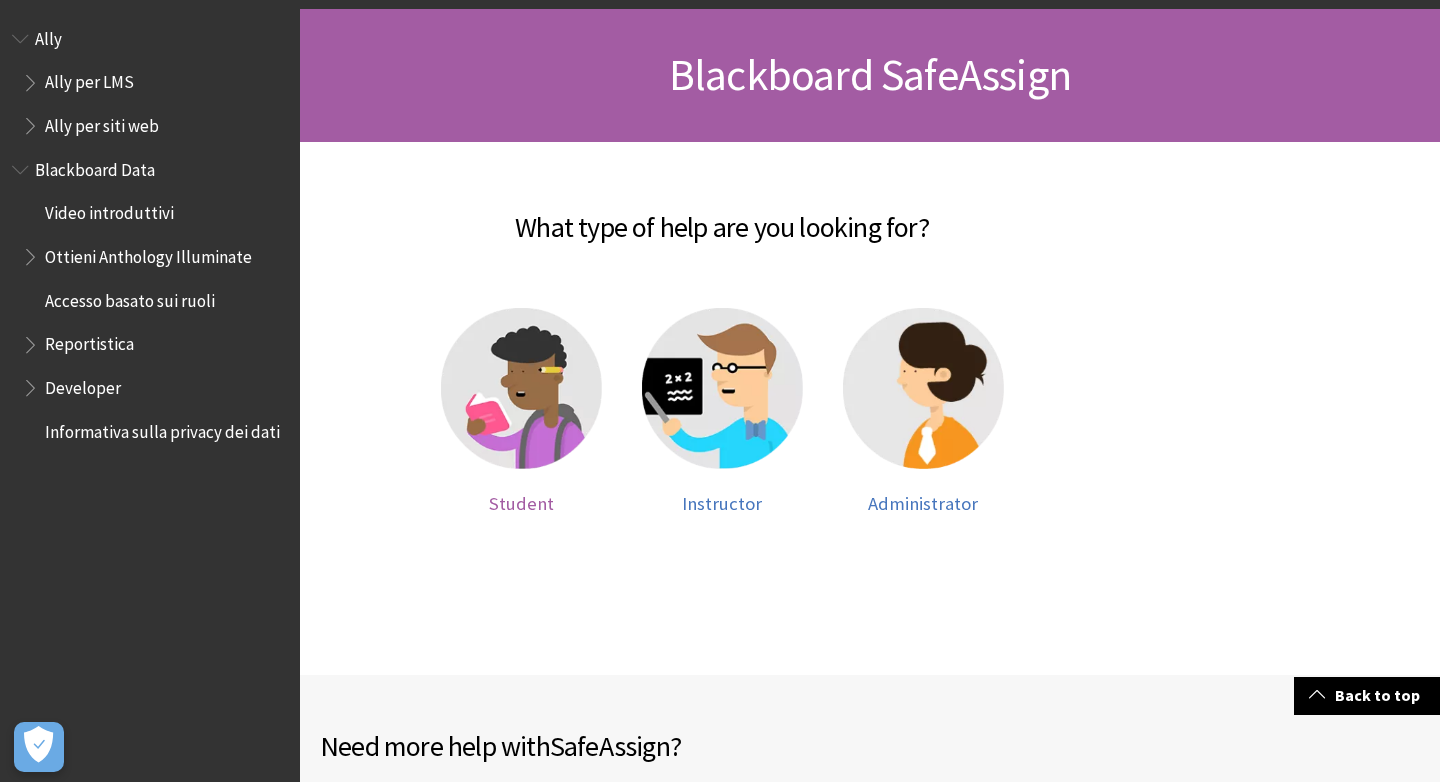 click at bounding box center (521, 401) 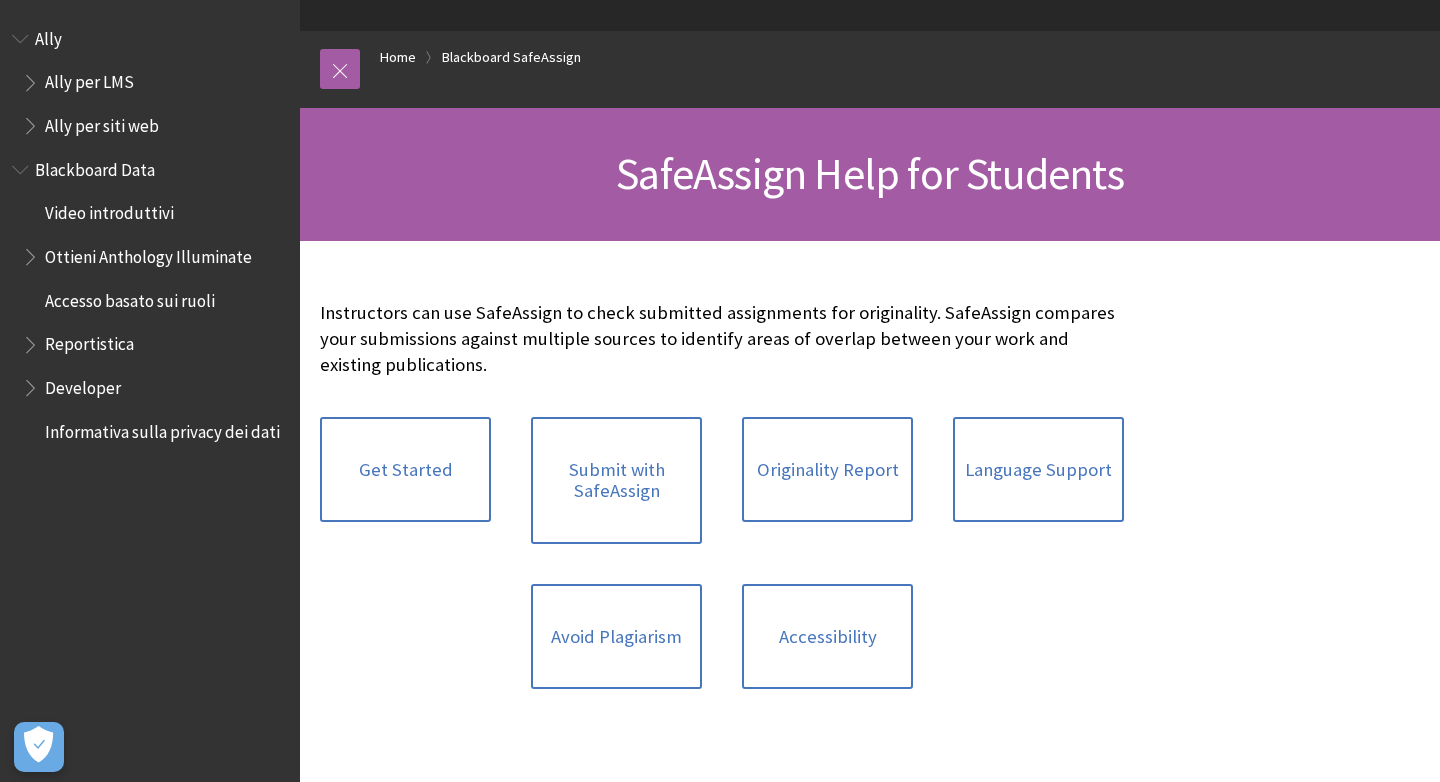 scroll, scrollTop: 193, scrollLeft: 0, axis: vertical 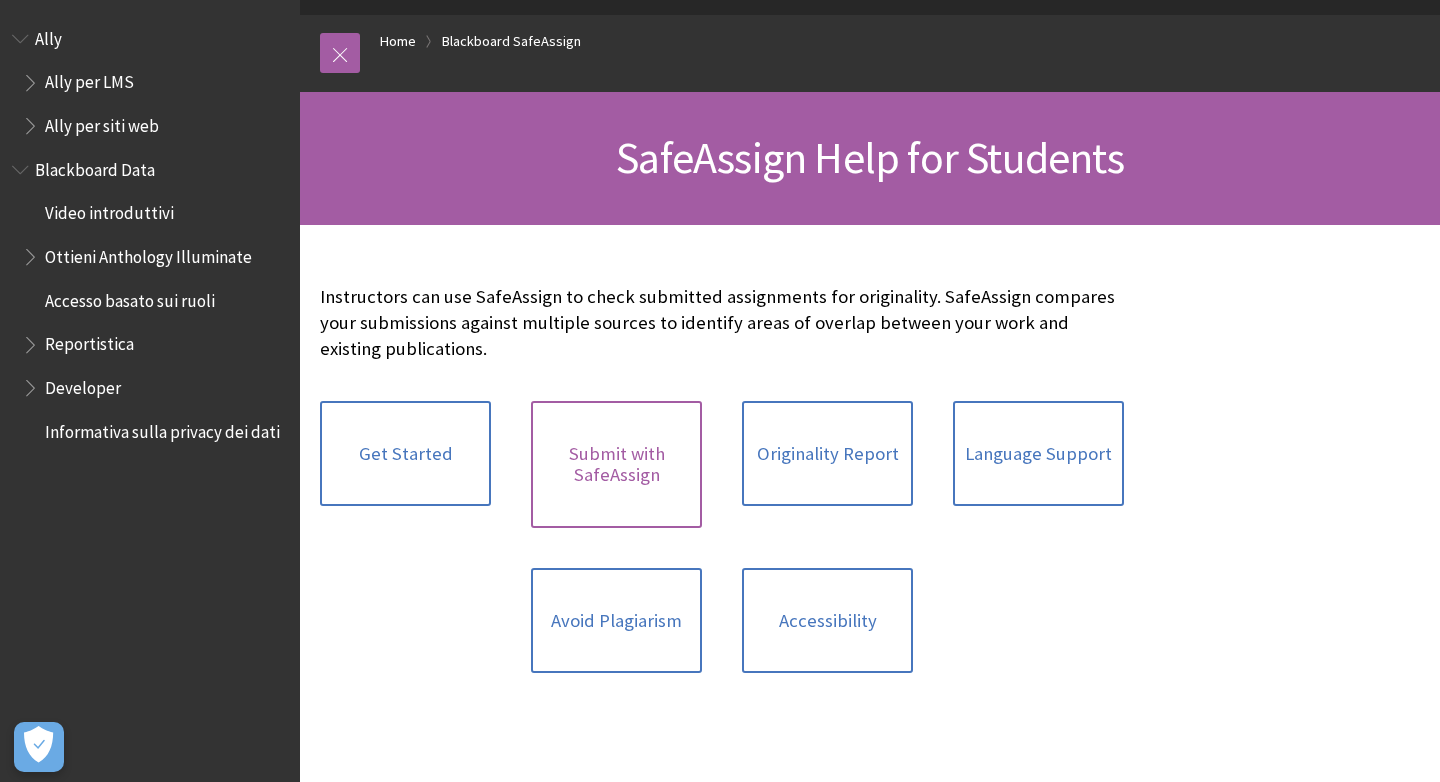 click on "Submit with SafeAssign" at bounding box center [616, 464] 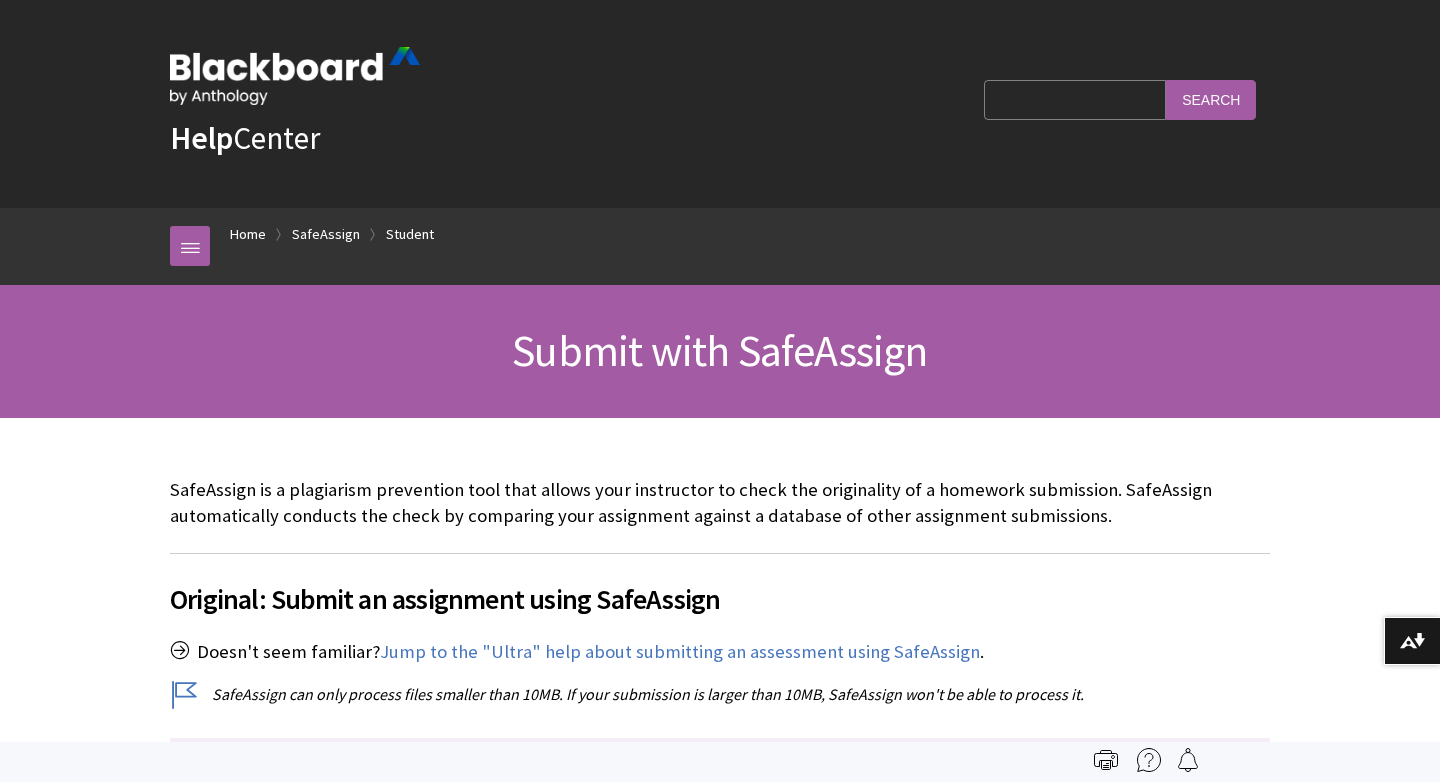 scroll, scrollTop: 336, scrollLeft: 0, axis: vertical 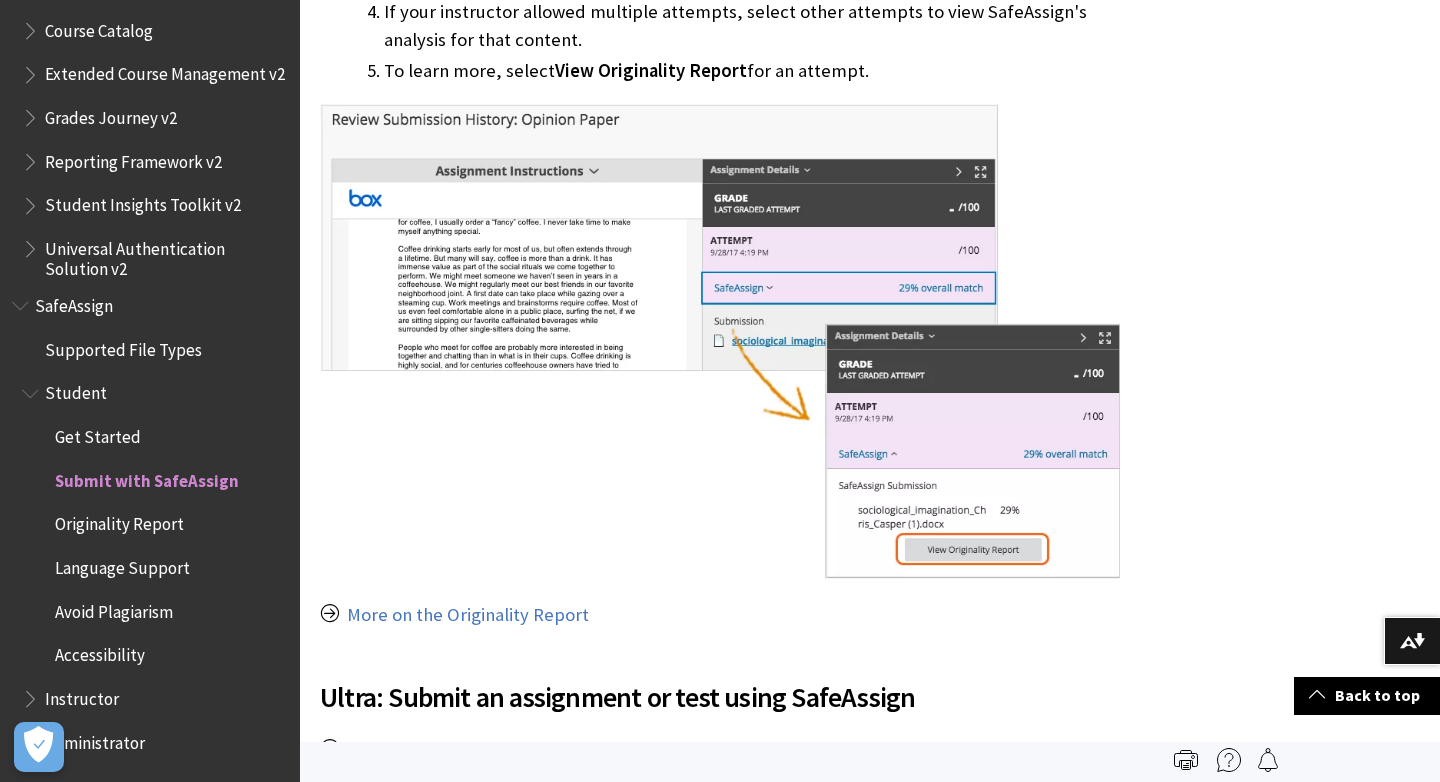 click on "SafeAssign" at bounding box center [150, 306] 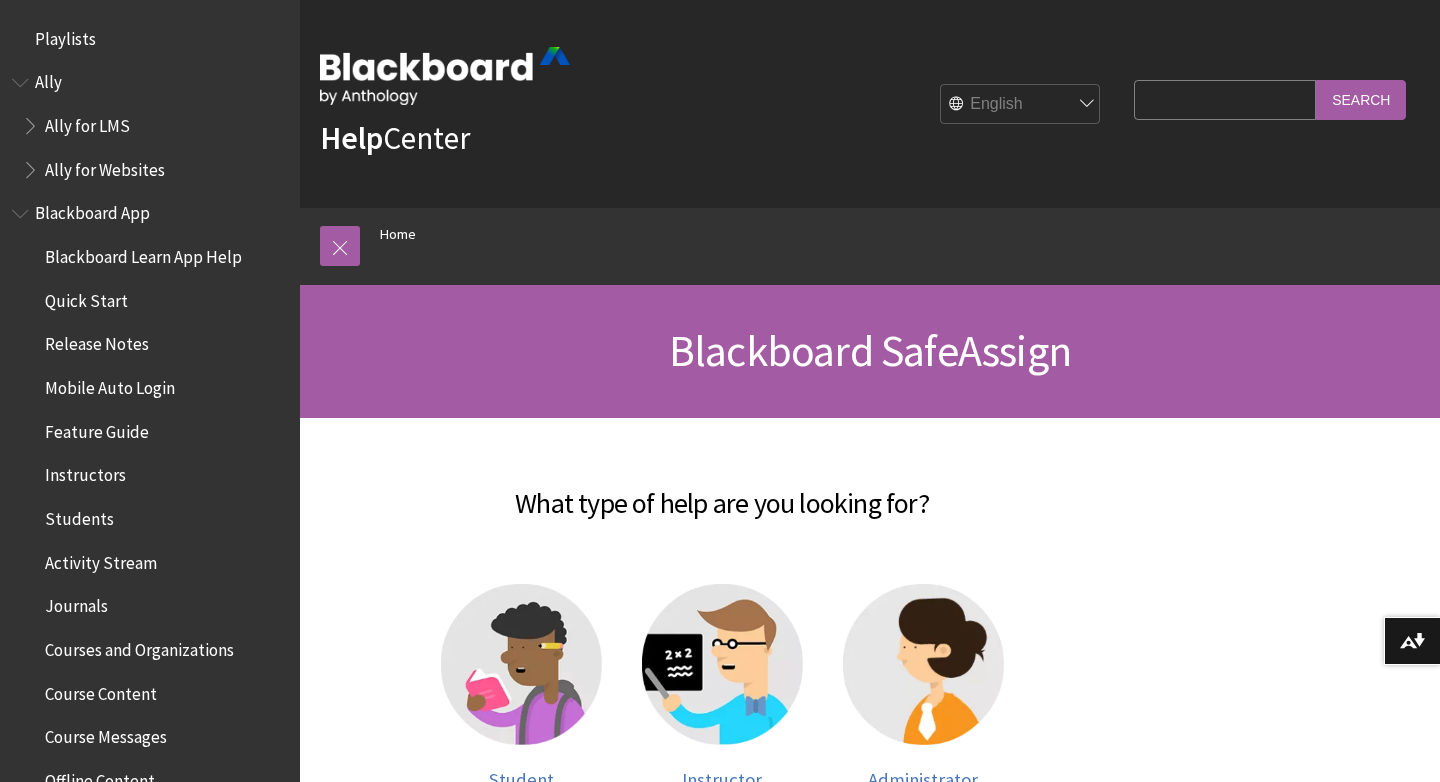 scroll, scrollTop: 0, scrollLeft: 0, axis: both 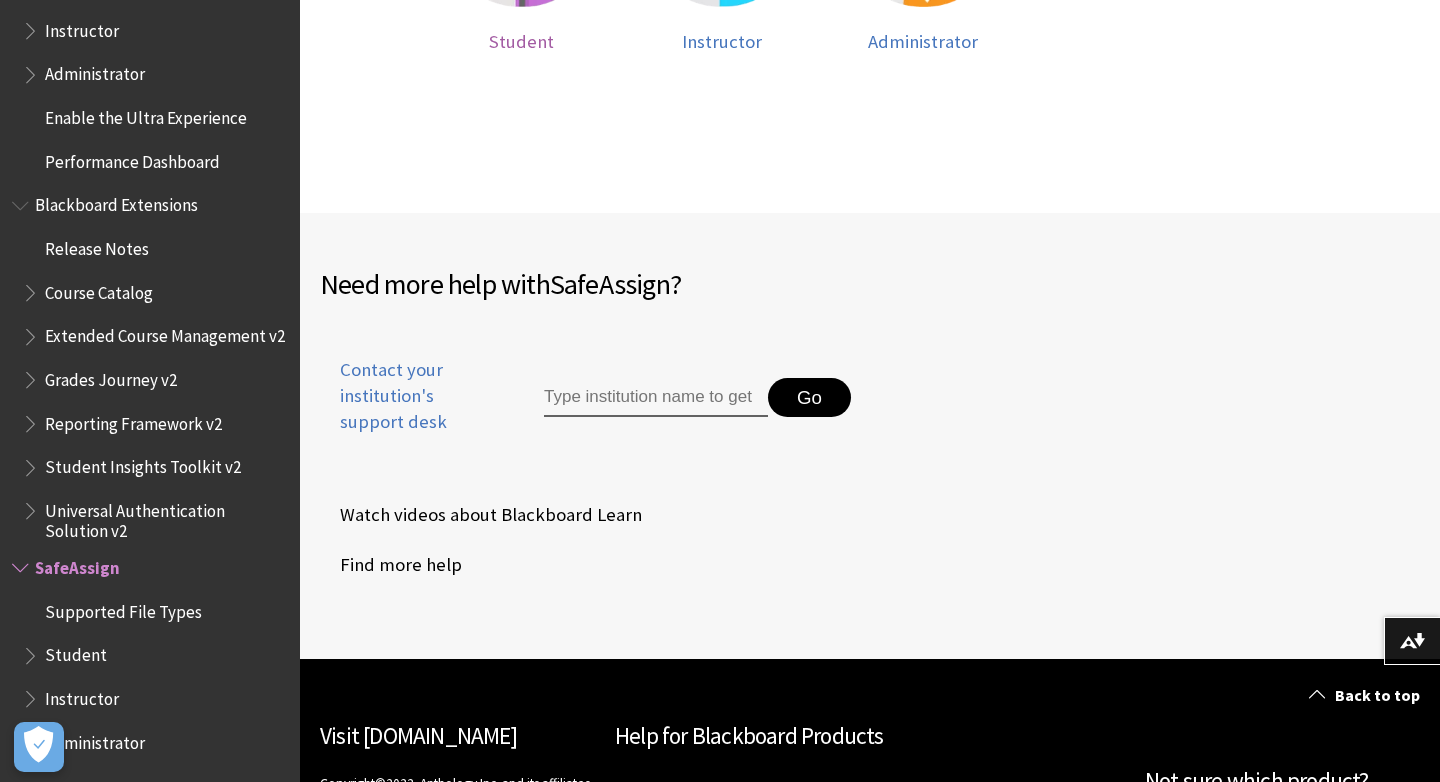 click on "Student" at bounding box center (521, 41) 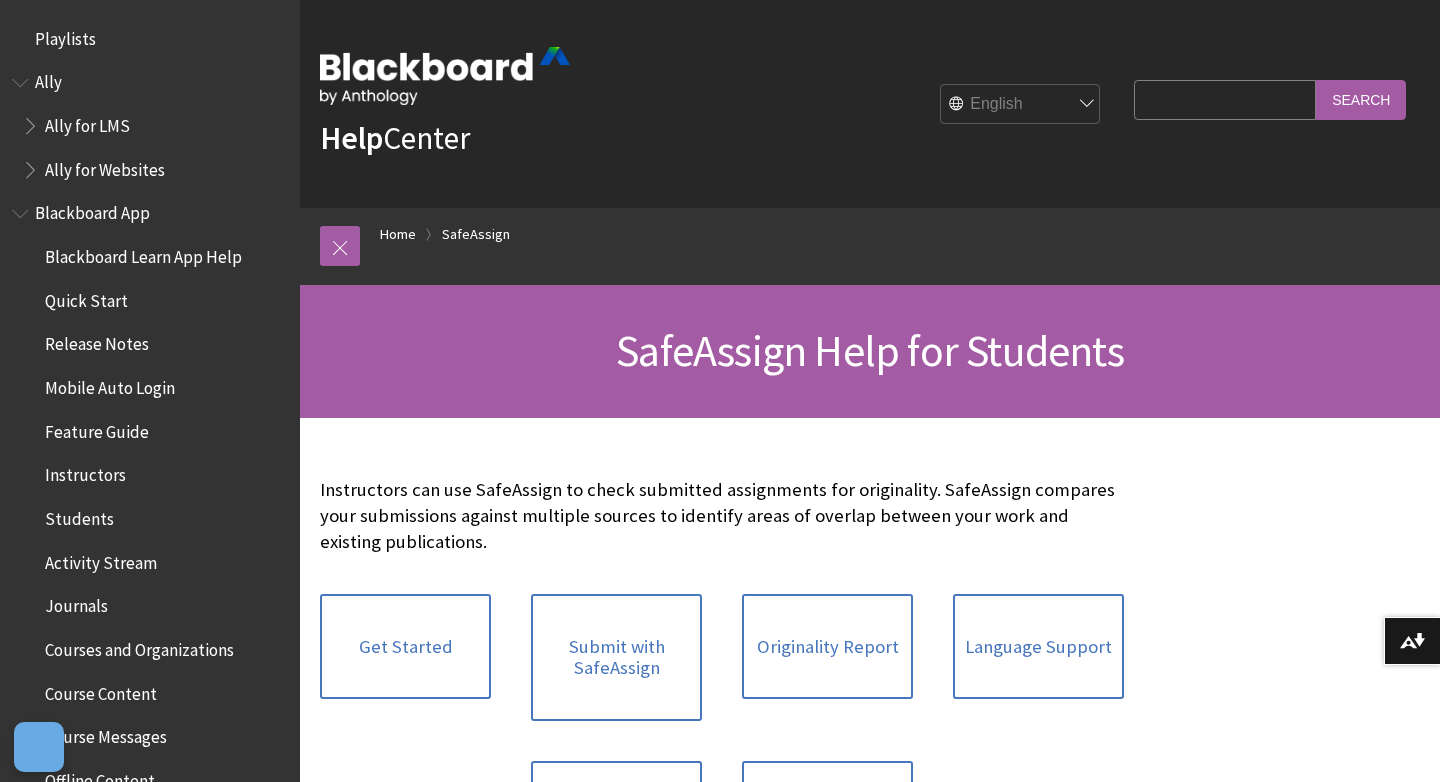 scroll, scrollTop: 0, scrollLeft: 0, axis: both 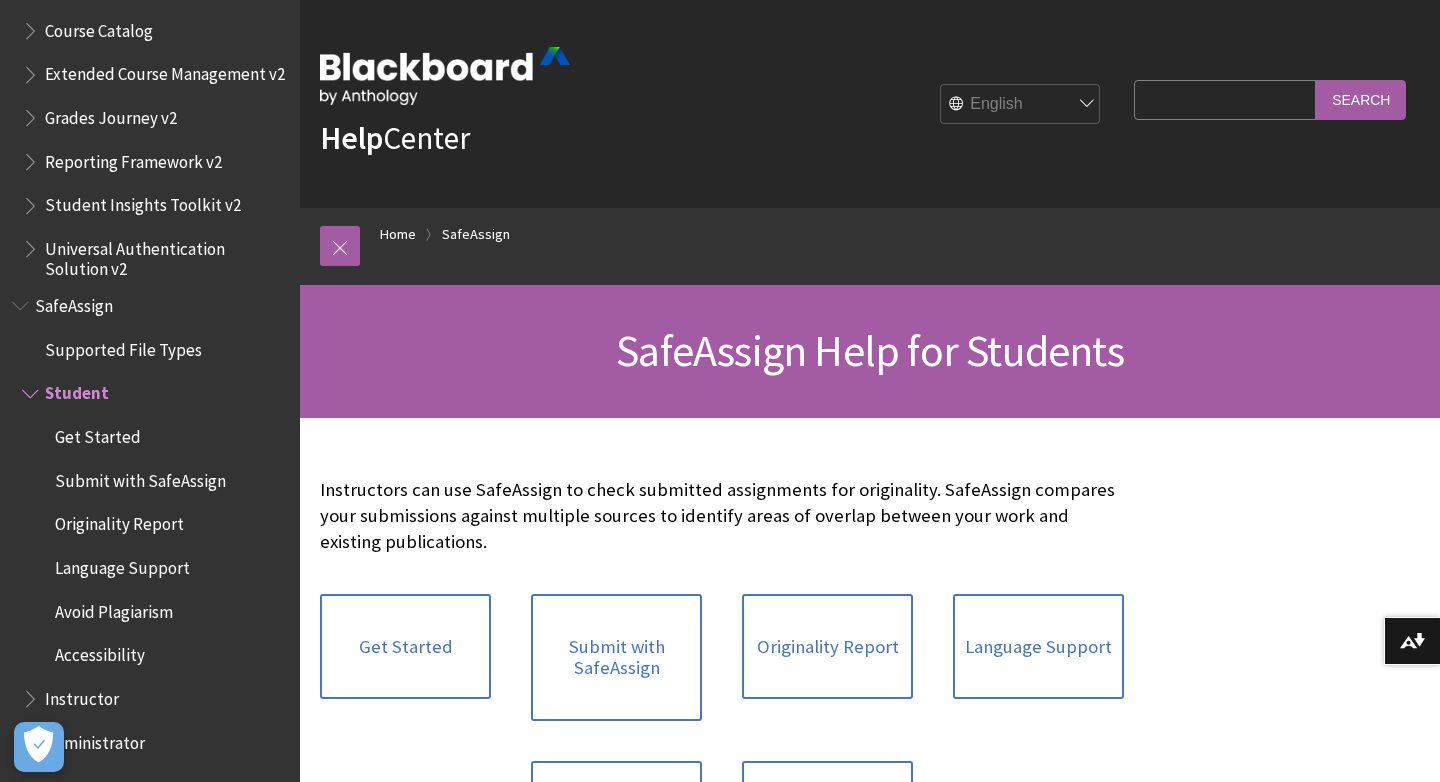 click on "English عربية Català Cymraeg Deutsch Español Suomi Français עברית Italiano 日本語 한국어 Nederlands Norsk (Bokmål) Português, [GEOGRAPHIC_DATA] Русский Svenska Türkçe 简体中文 Français Canadien" at bounding box center [1021, 105] 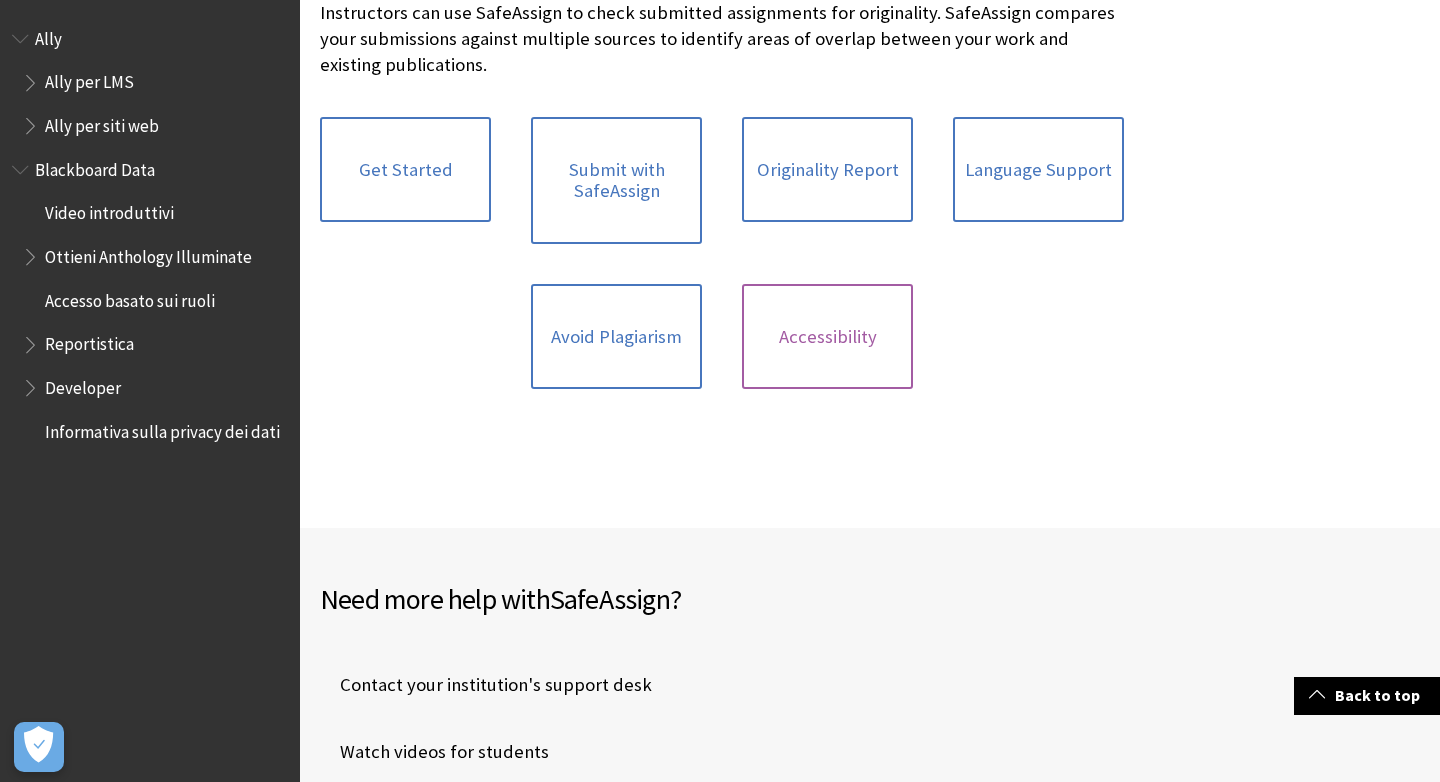 scroll, scrollTop: 487, scrollLeft: 0, axis: vertical 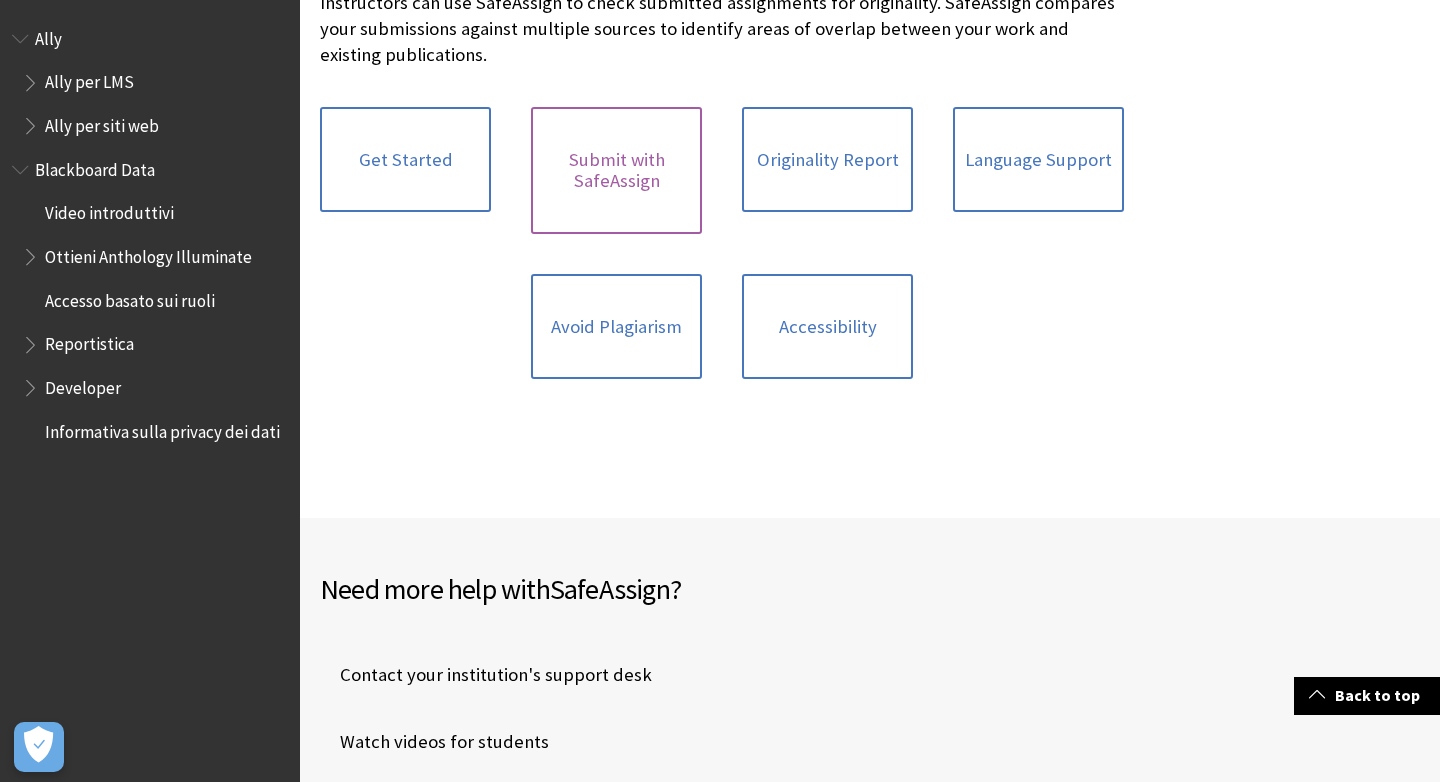 click on "Submit with SafeAssign" at bounding box center (616, 170) 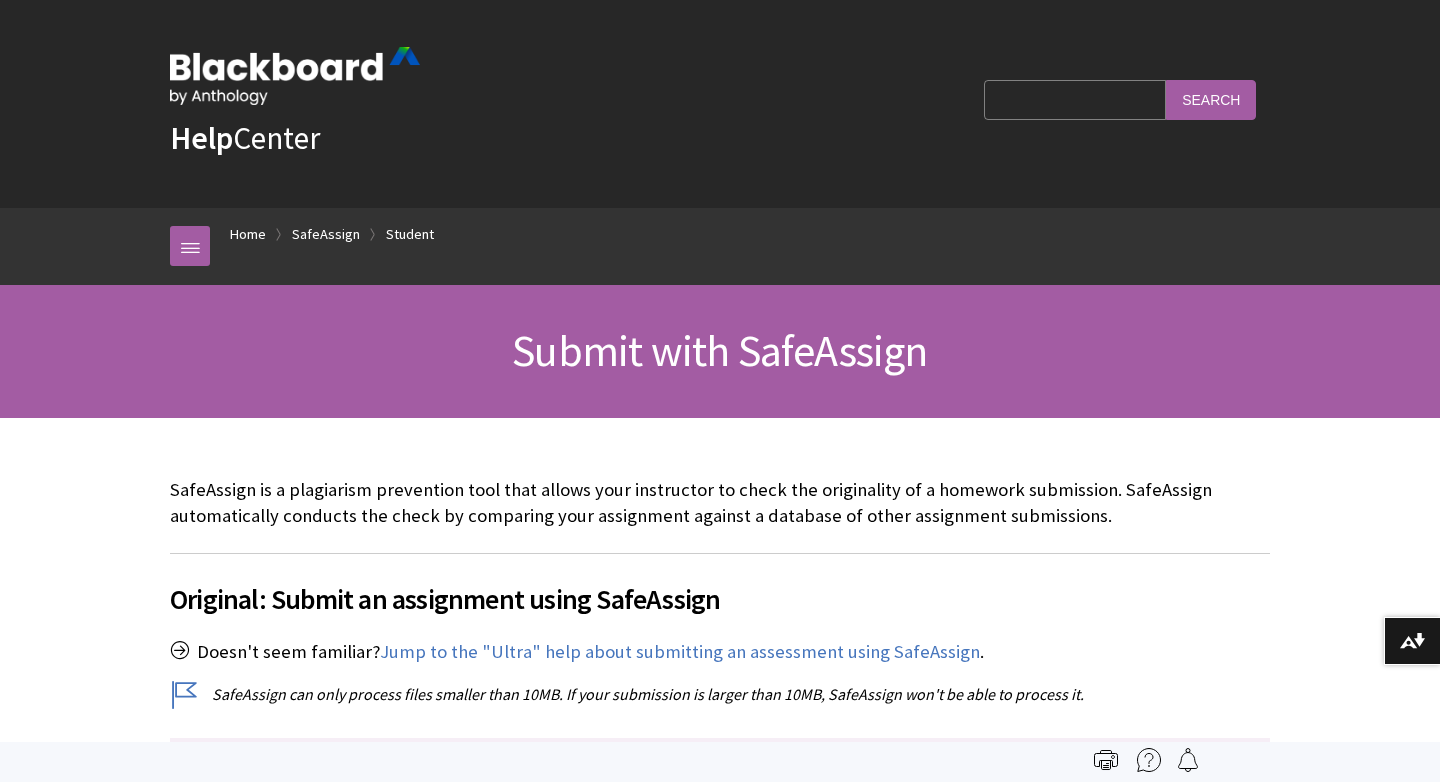 scroll, scrollTop: 0, scrollLeft: 0, axis: both 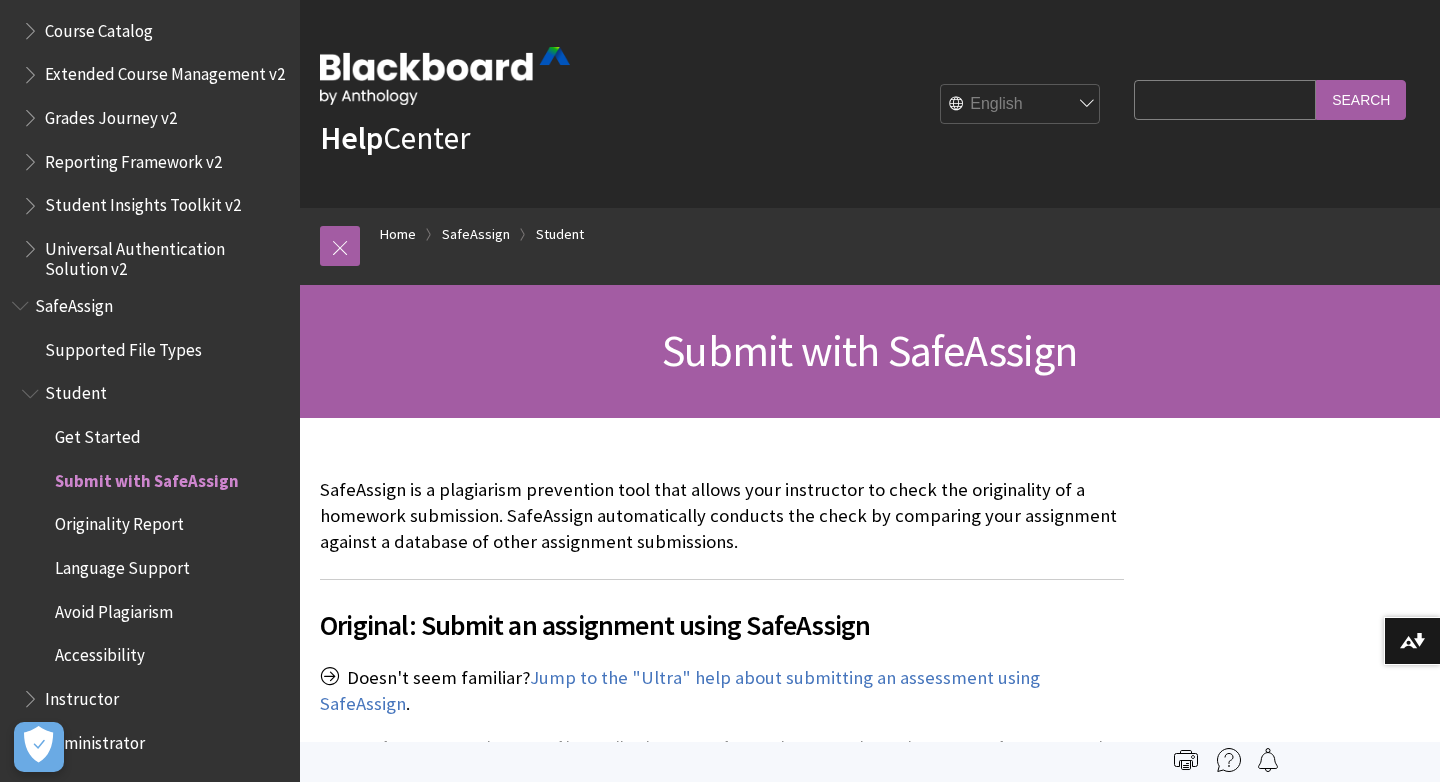 click on "English عربية Català Cymraeg Deutsch Español Suomi Français עברית Italiano 日本語 한국어 Nederlands Norsk (Bokmål) Português, [GEOGRAPHIC_DATA] Русский Svenska Türkçe 简体中文 Français Canadien" at bounding box center [1021, 105] 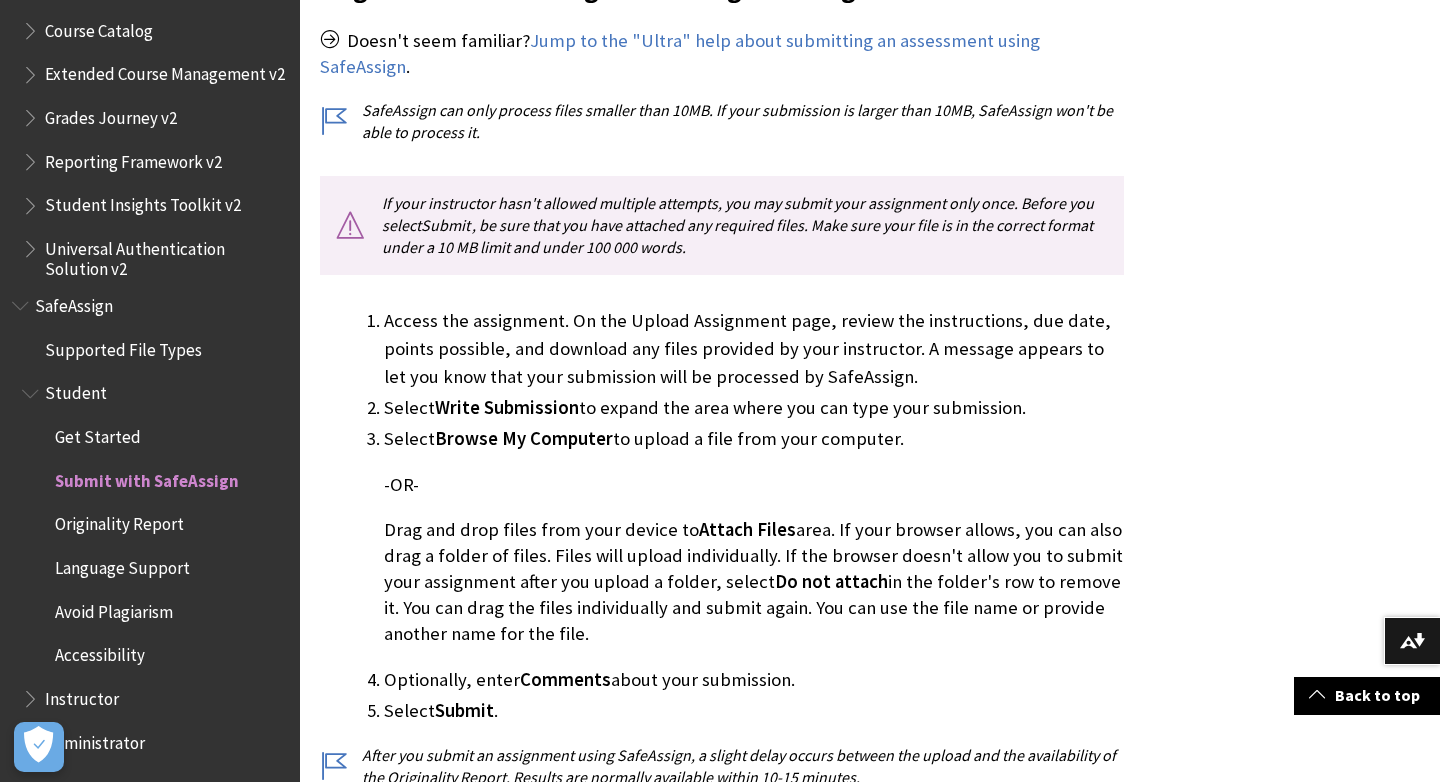 scroll, scrollTop: 670, scrollLeft: 0, axis: vertical 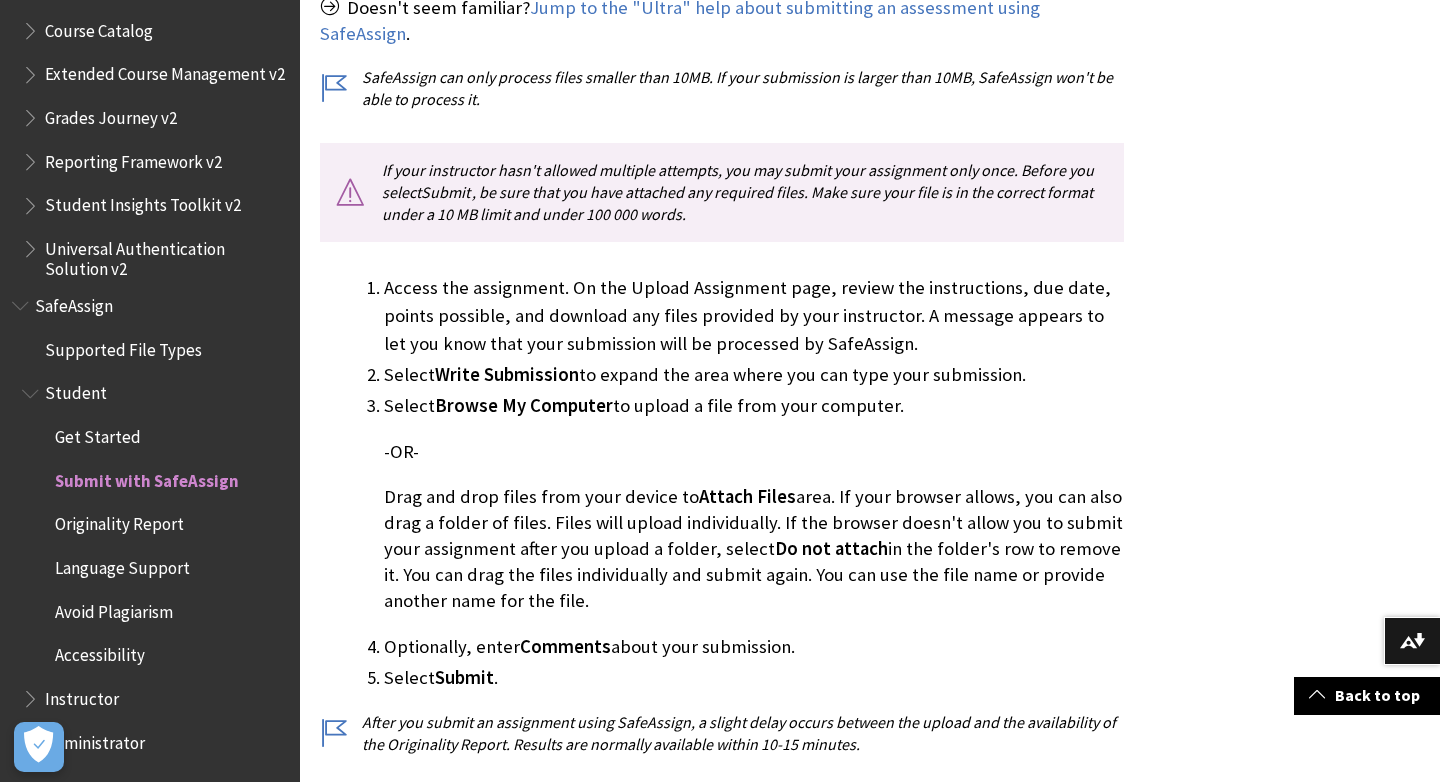 click at bounding box center (22, 301) 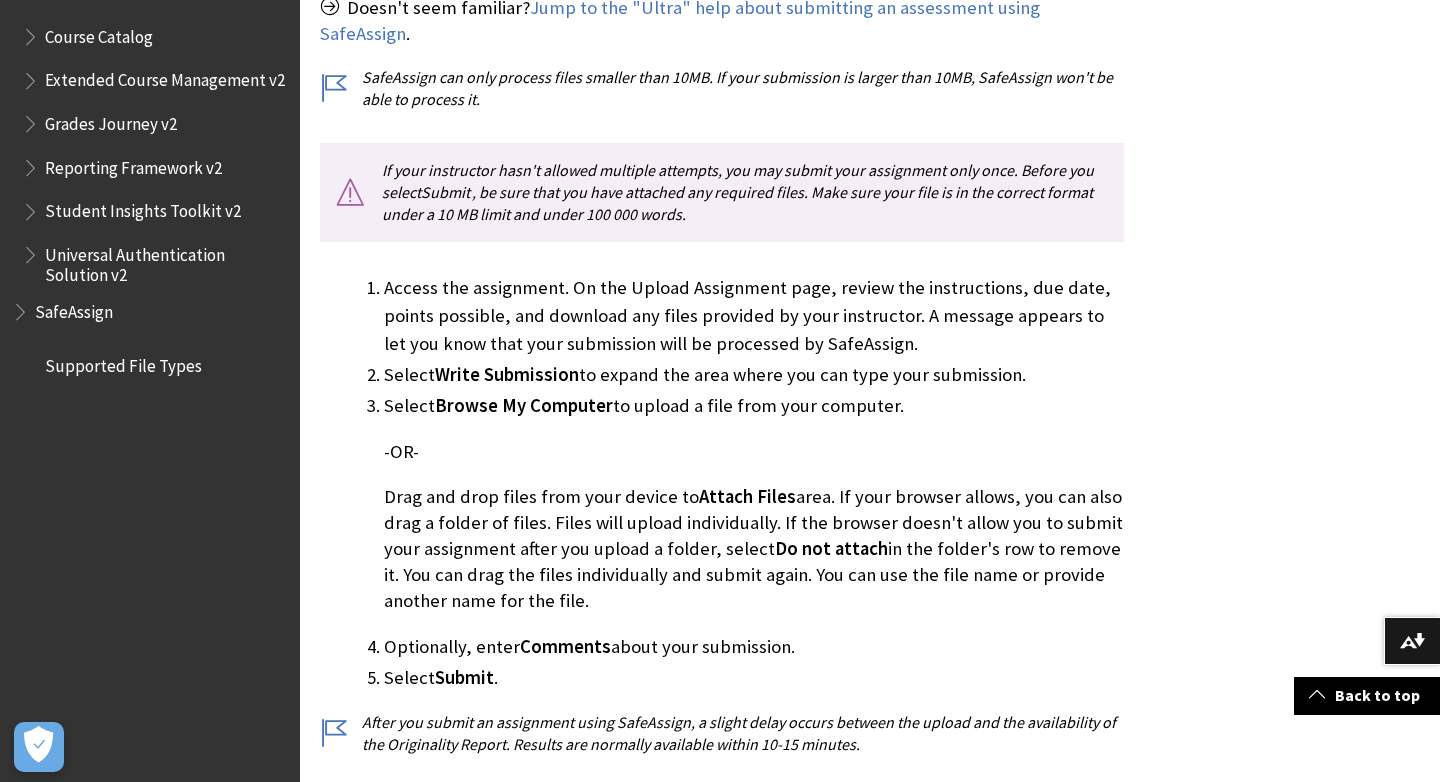 scroll, scrollTop: 1811, scrollLeft: 0, axis: vertical 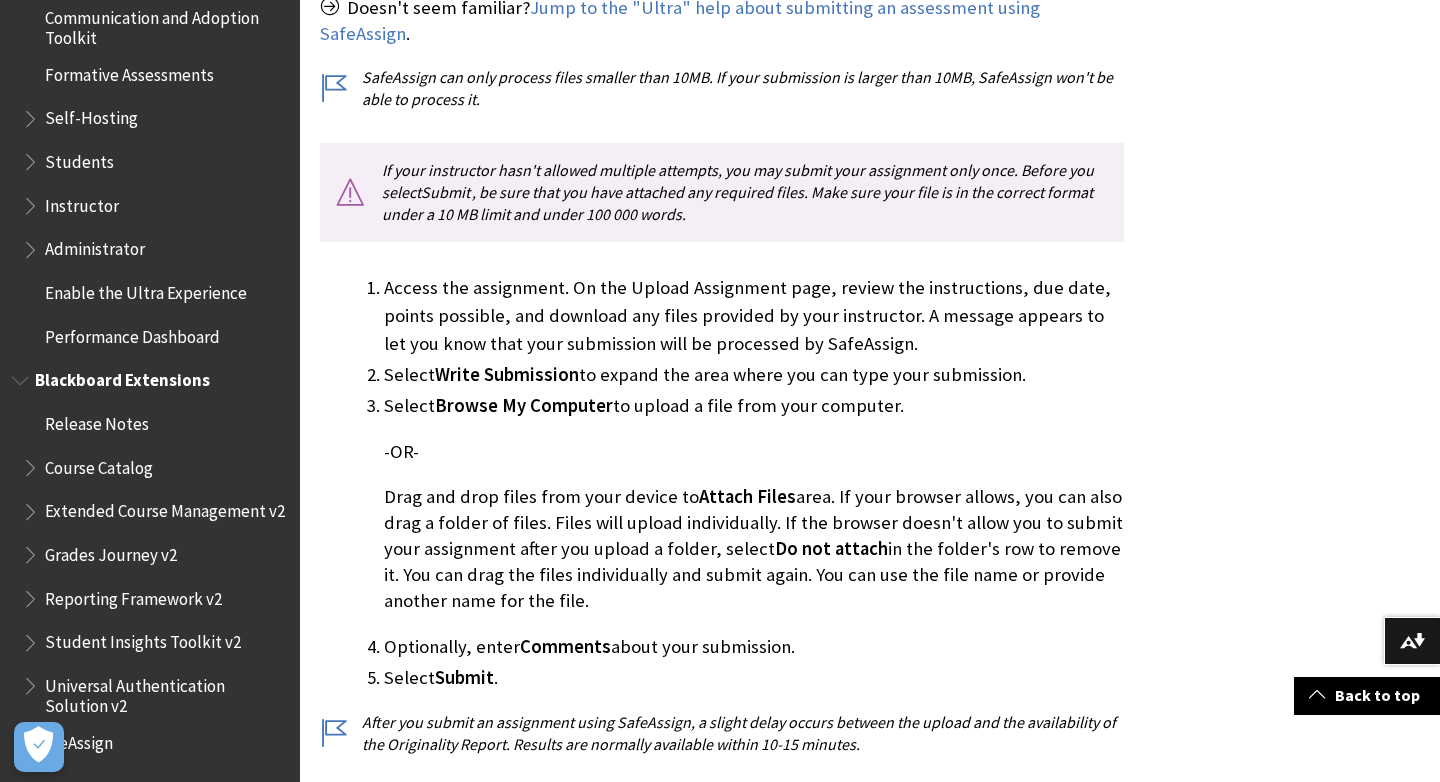 click at bounding box center [22, 376] 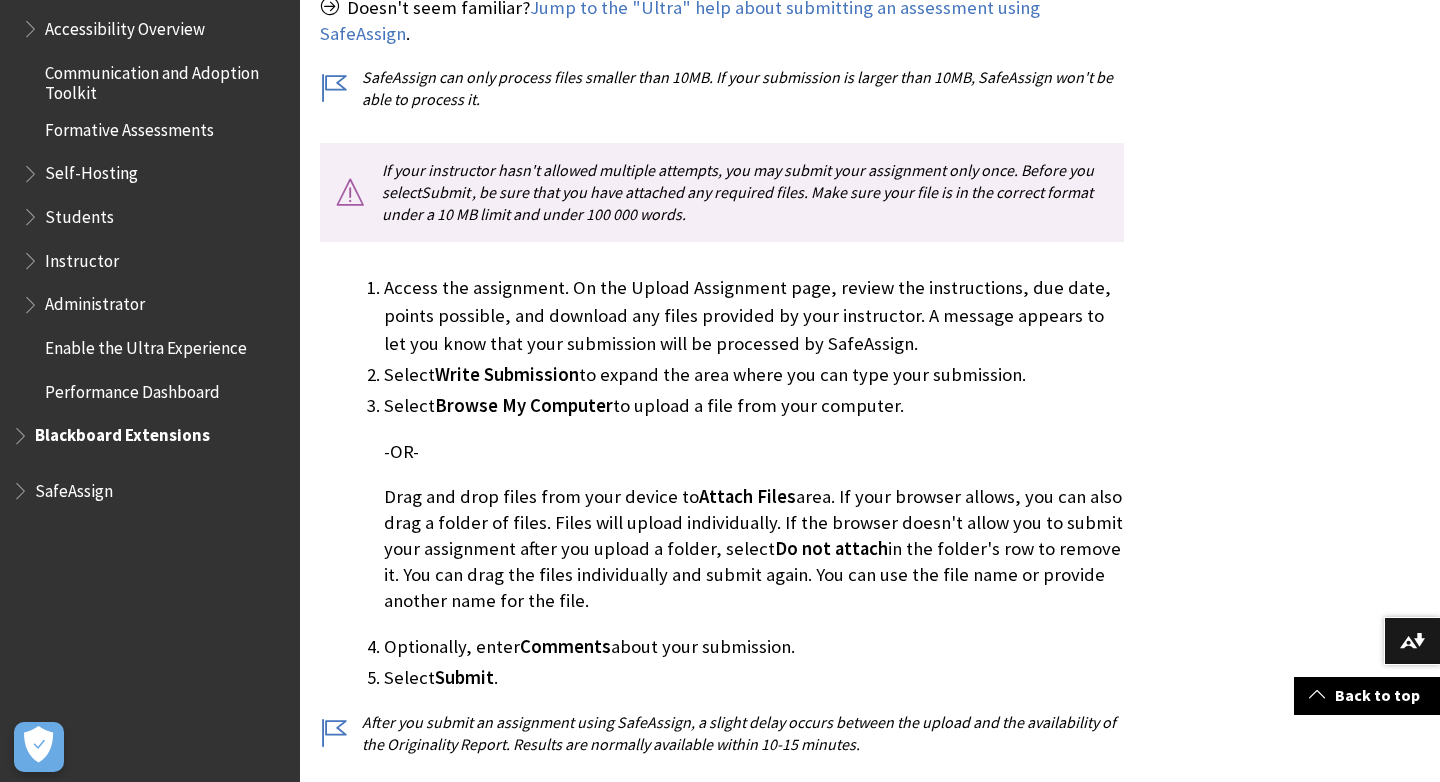 scroll, scrollTop: 1492, scrollLeft: 0, axis: vertical 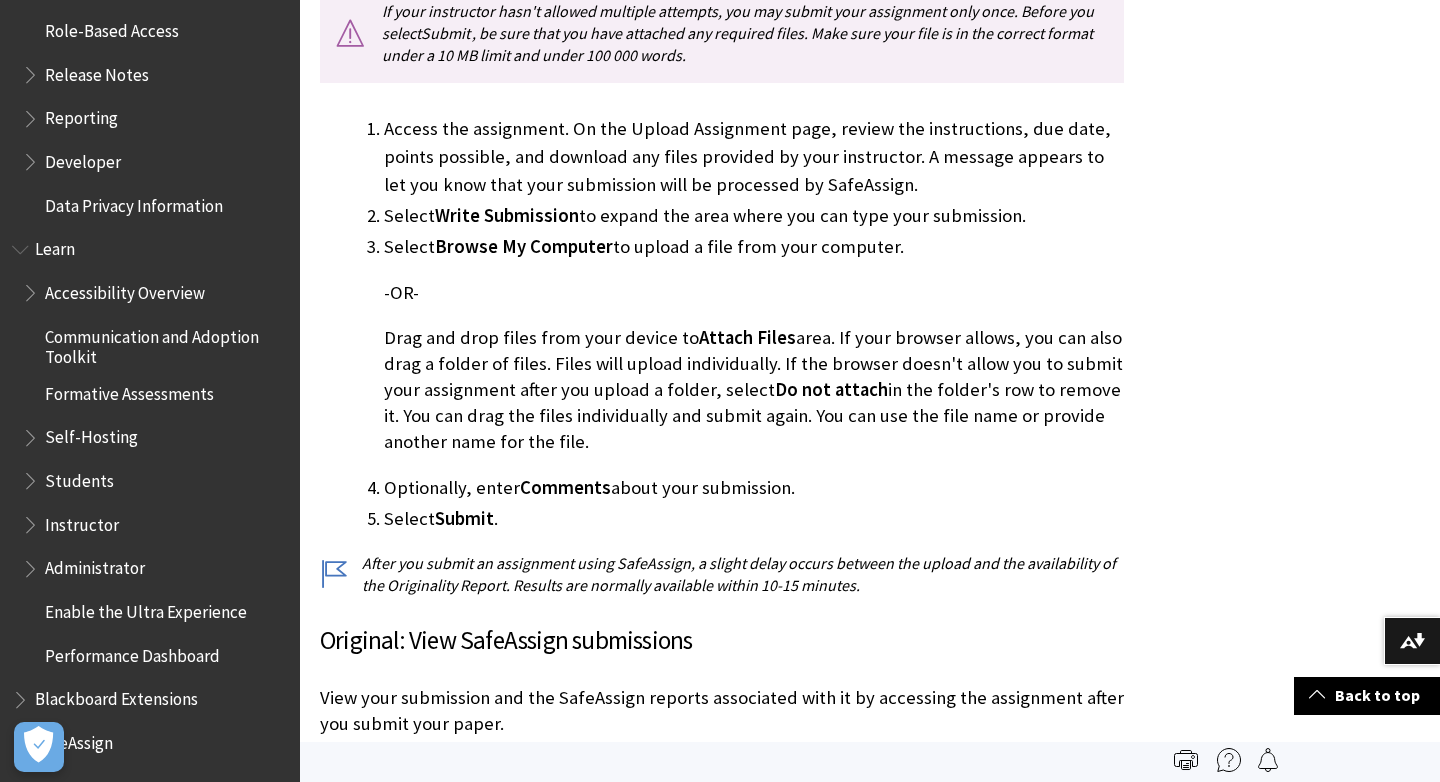 click on "SafeAssign" at bounding box center [74, 739] 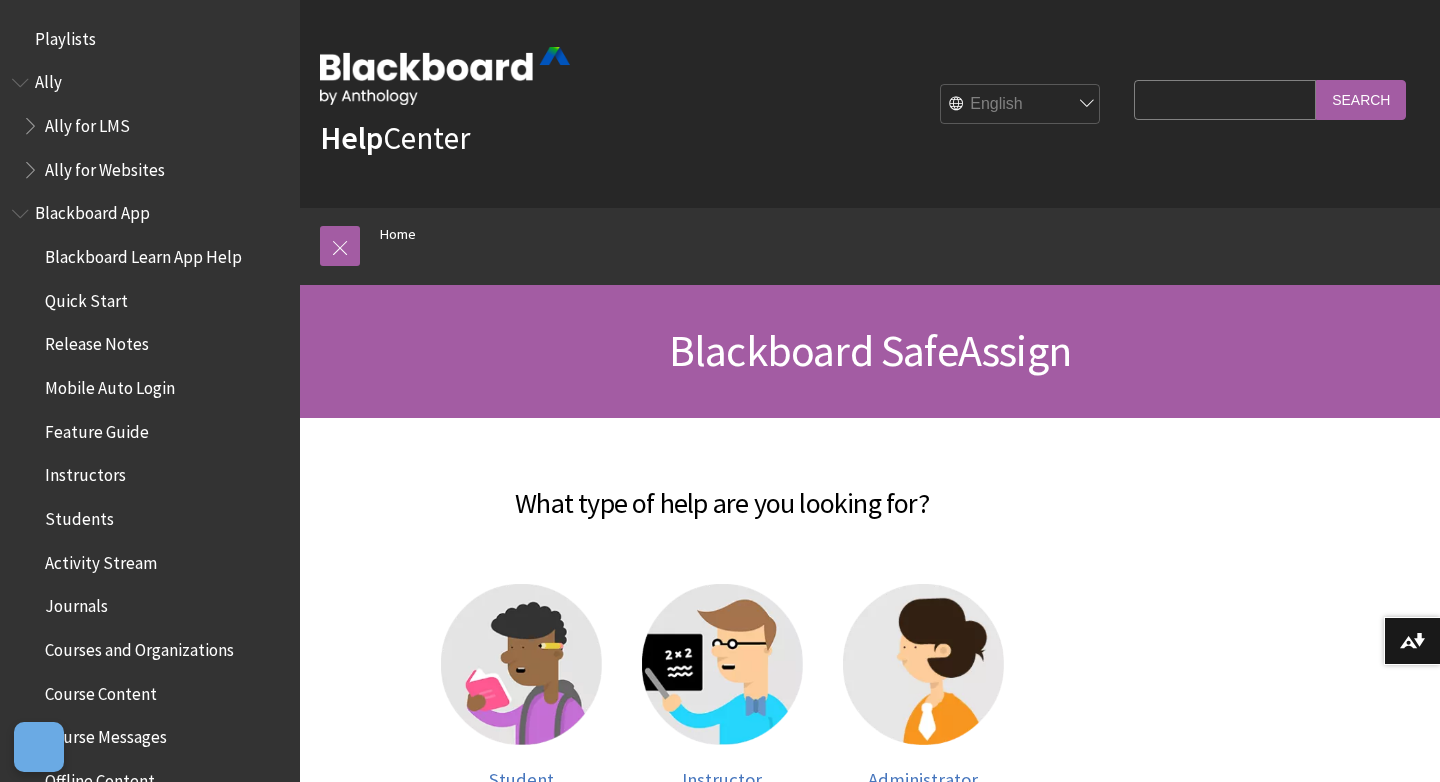 scroll, scrollTop: 0, scrollLeft: 0, axis: both 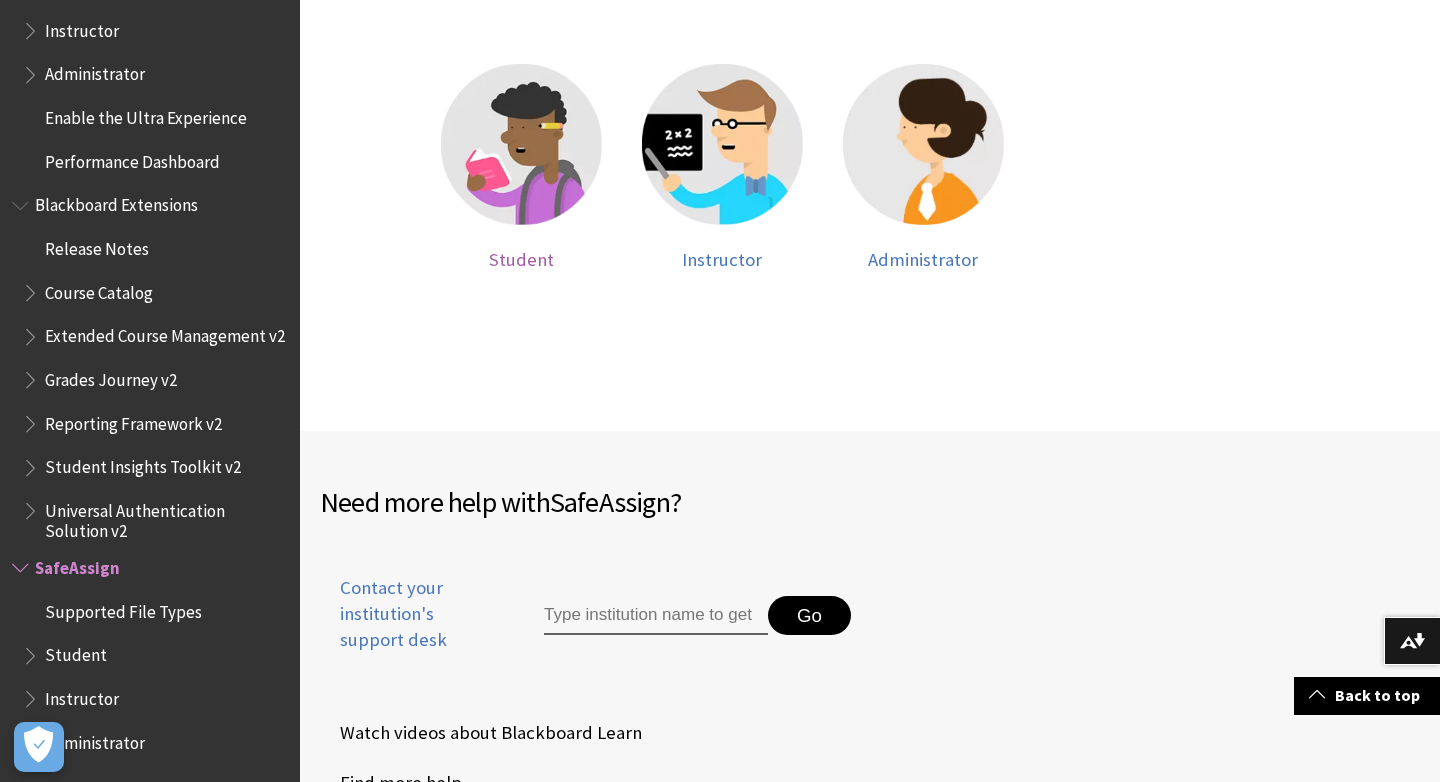 click on "Student" at bounding box center (521, 259) 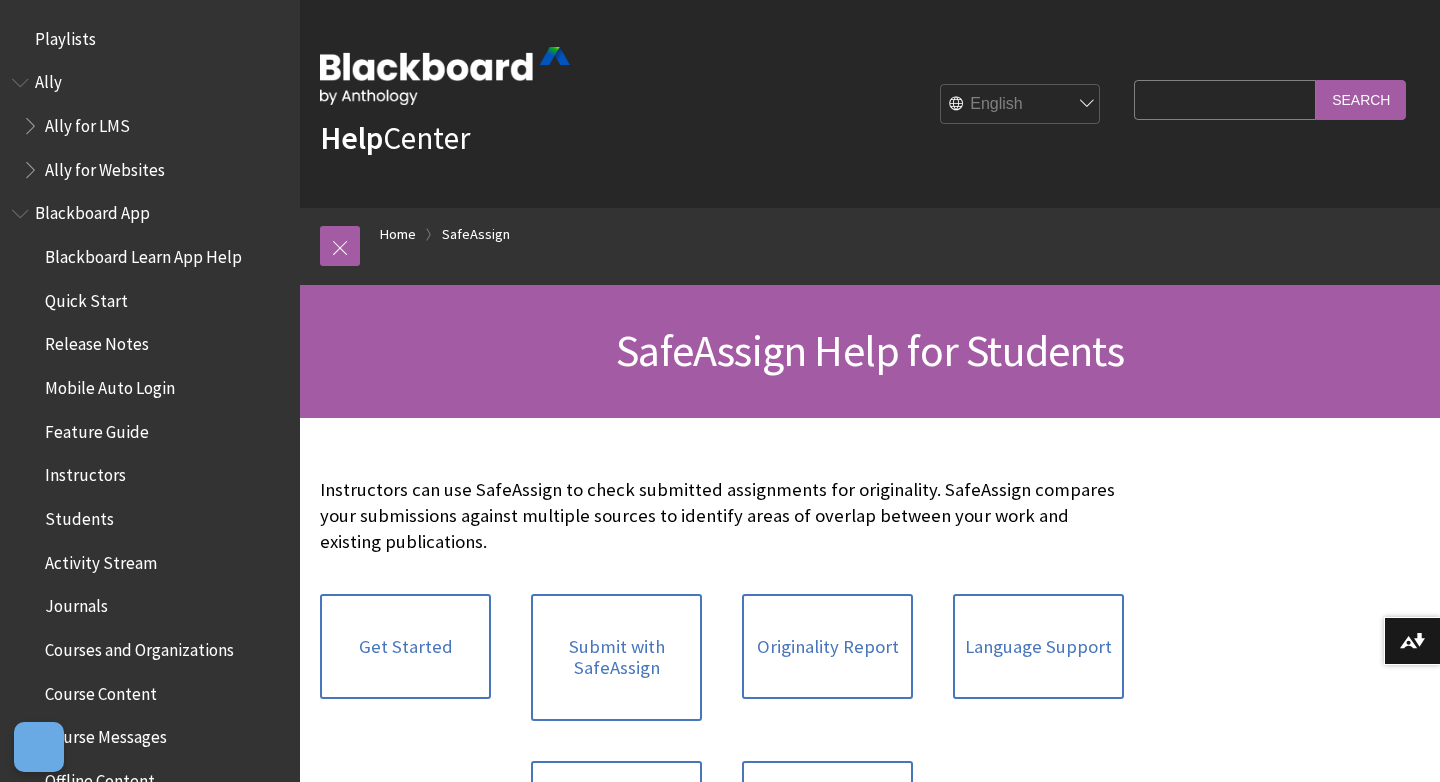 scroll, scrollTop: 0, scrollLeft: 0, axis: both 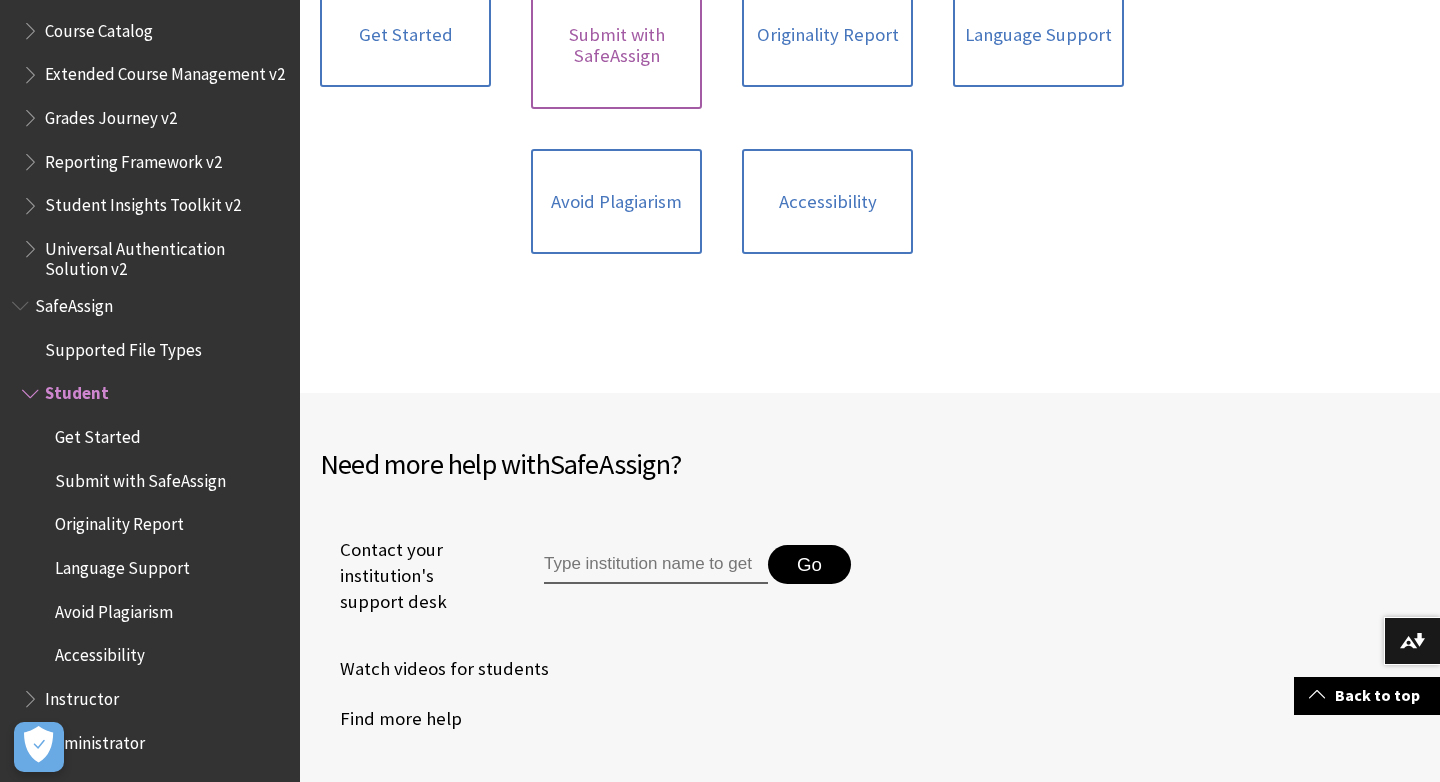 click on "Submit with SafeAssign" at bounding box center (616, 45) 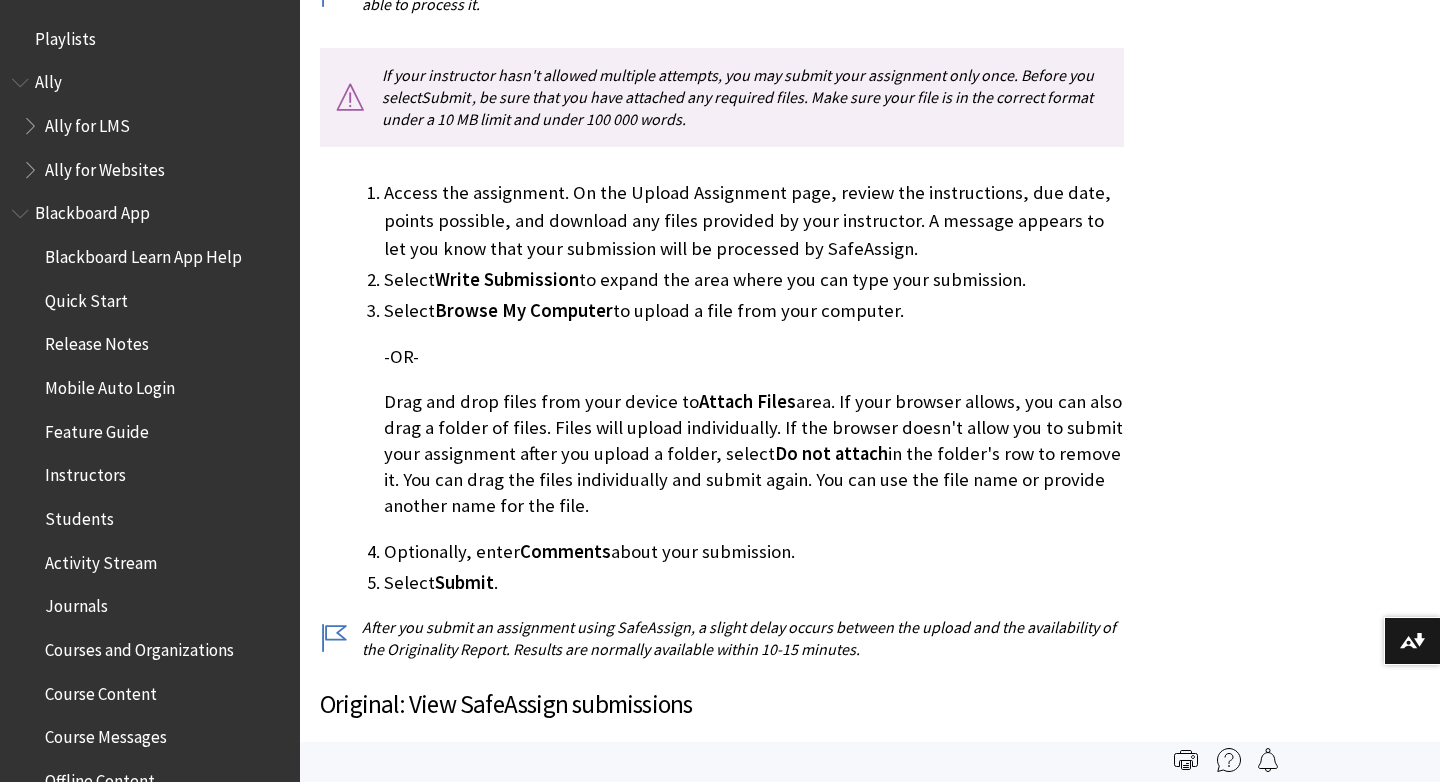 scroll, scrollTop: 818, scrollLeft: 0, axis: vertical 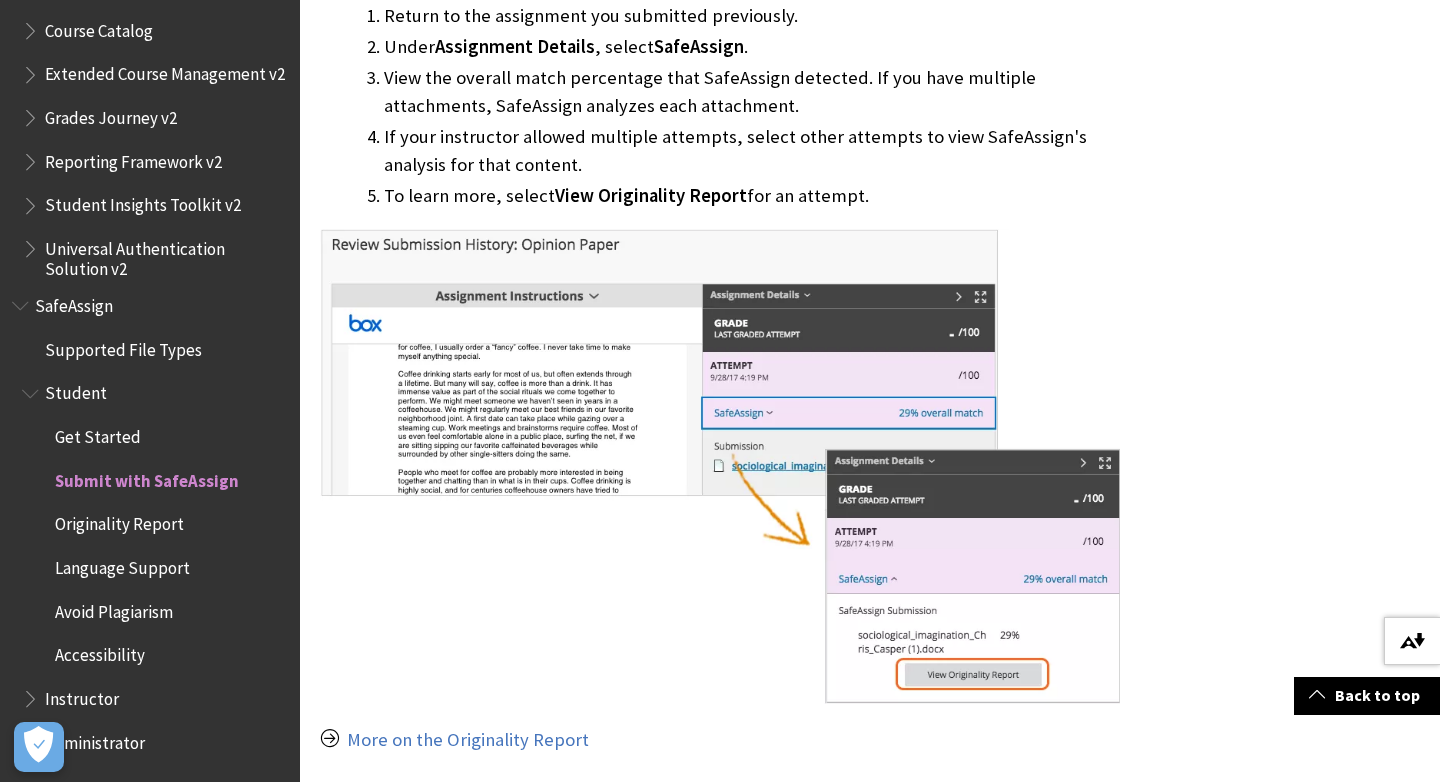 click on "Download alternative formats ..." at bounding box center (1412, 641) 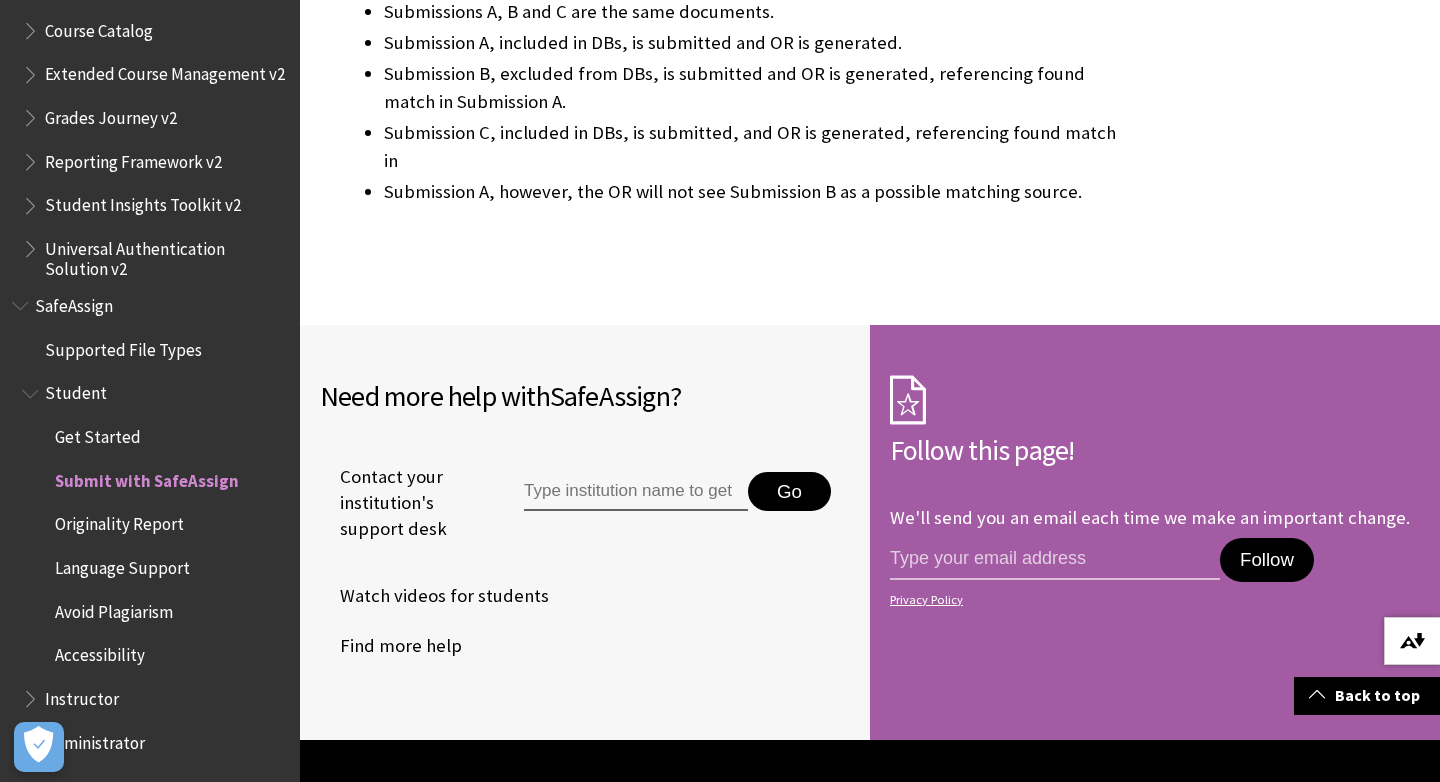 scroll, scrollTop: 4648, scrollLeft: 0, axis: vertical 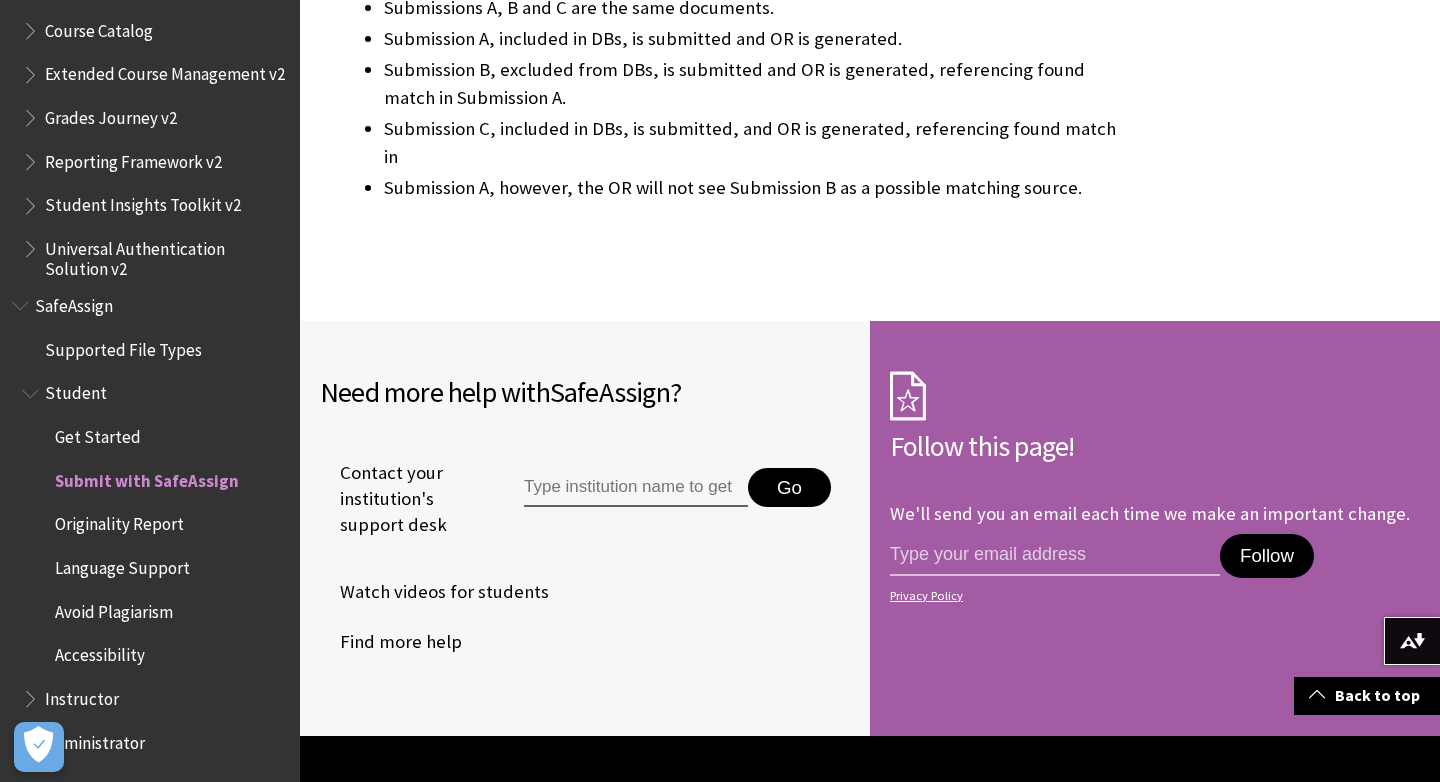 click on "SafeAssign" at bounding box center (150, 306) 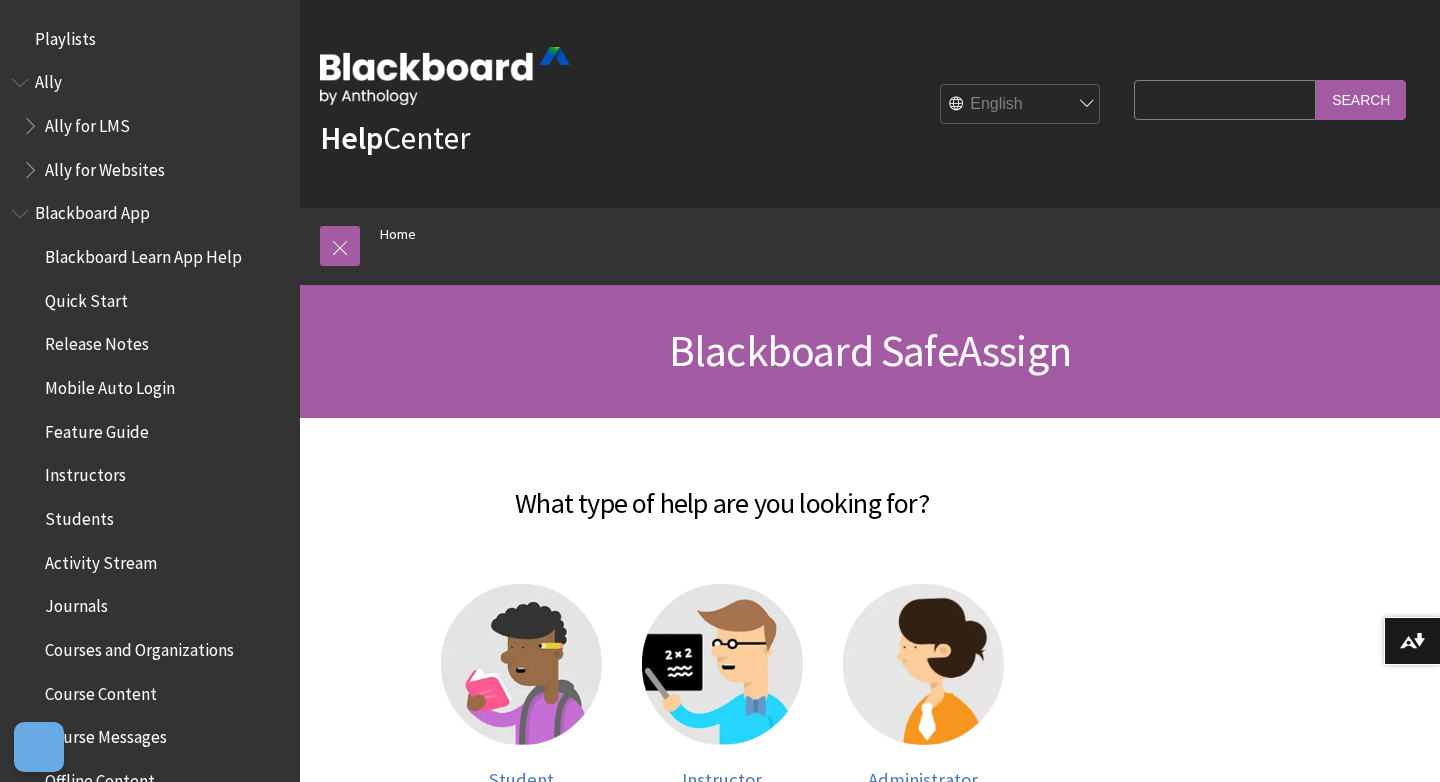 scroll, scrollTop: 0, scrollLeft: 0, axis: both 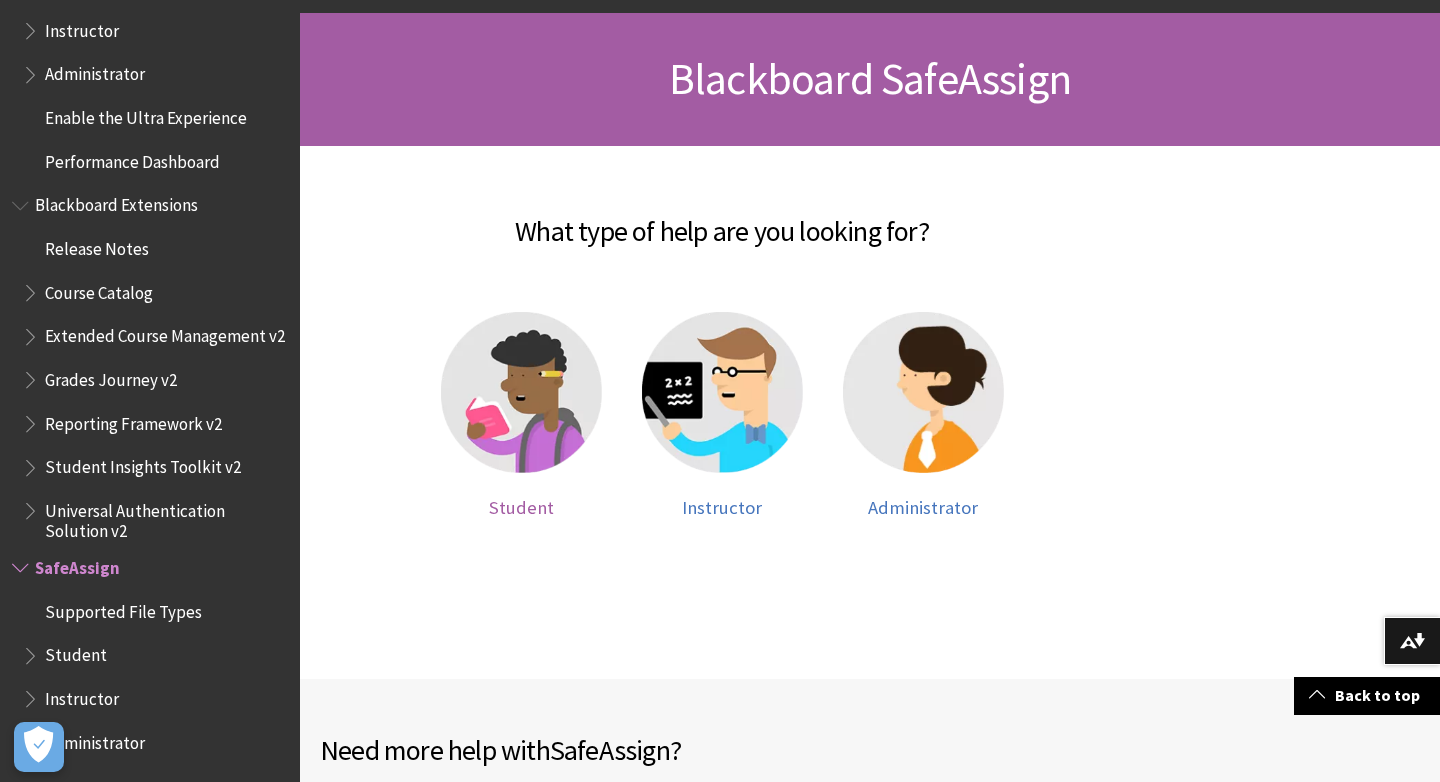 click on "Student" at bounding box center [521, 507] 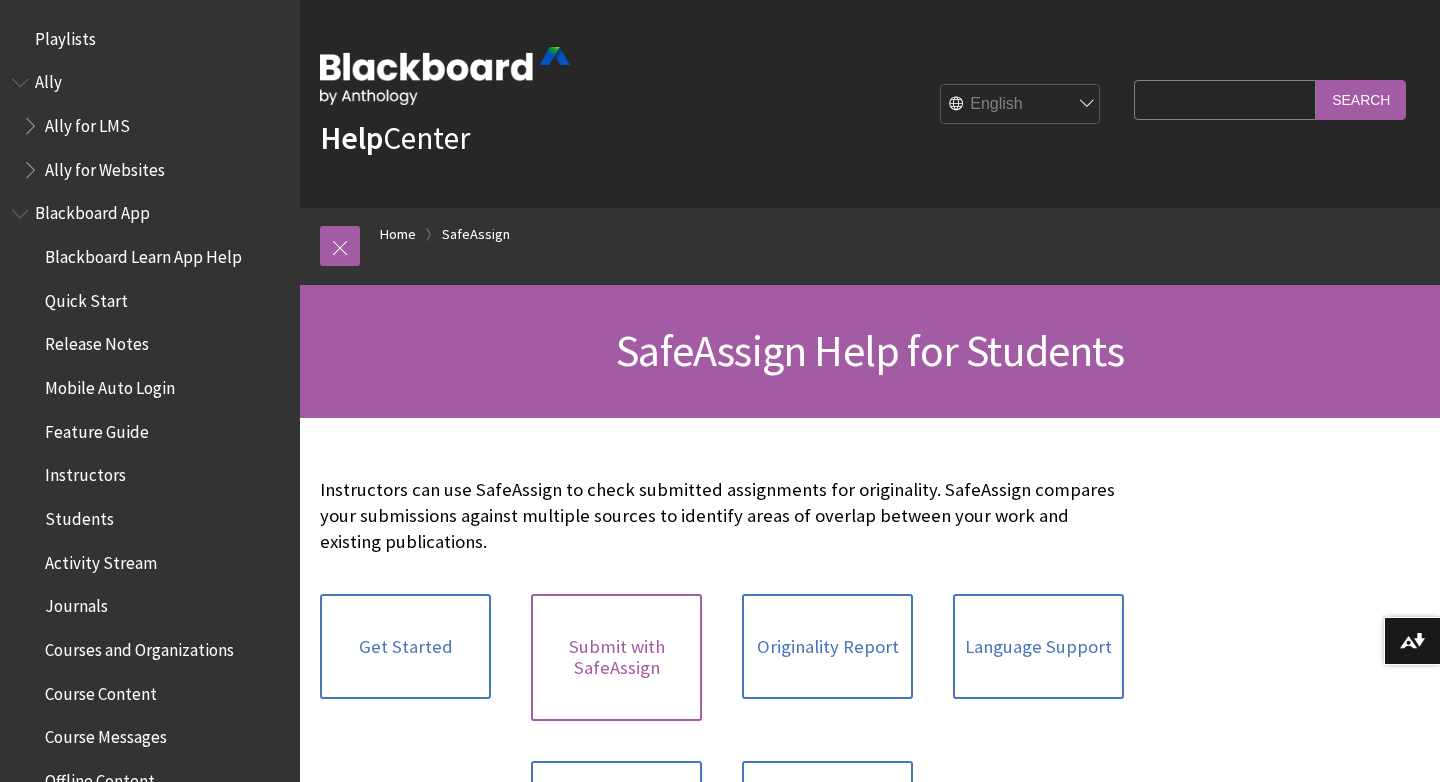scroll, scrollTop: 0, scrollLeft: 0, axis: both 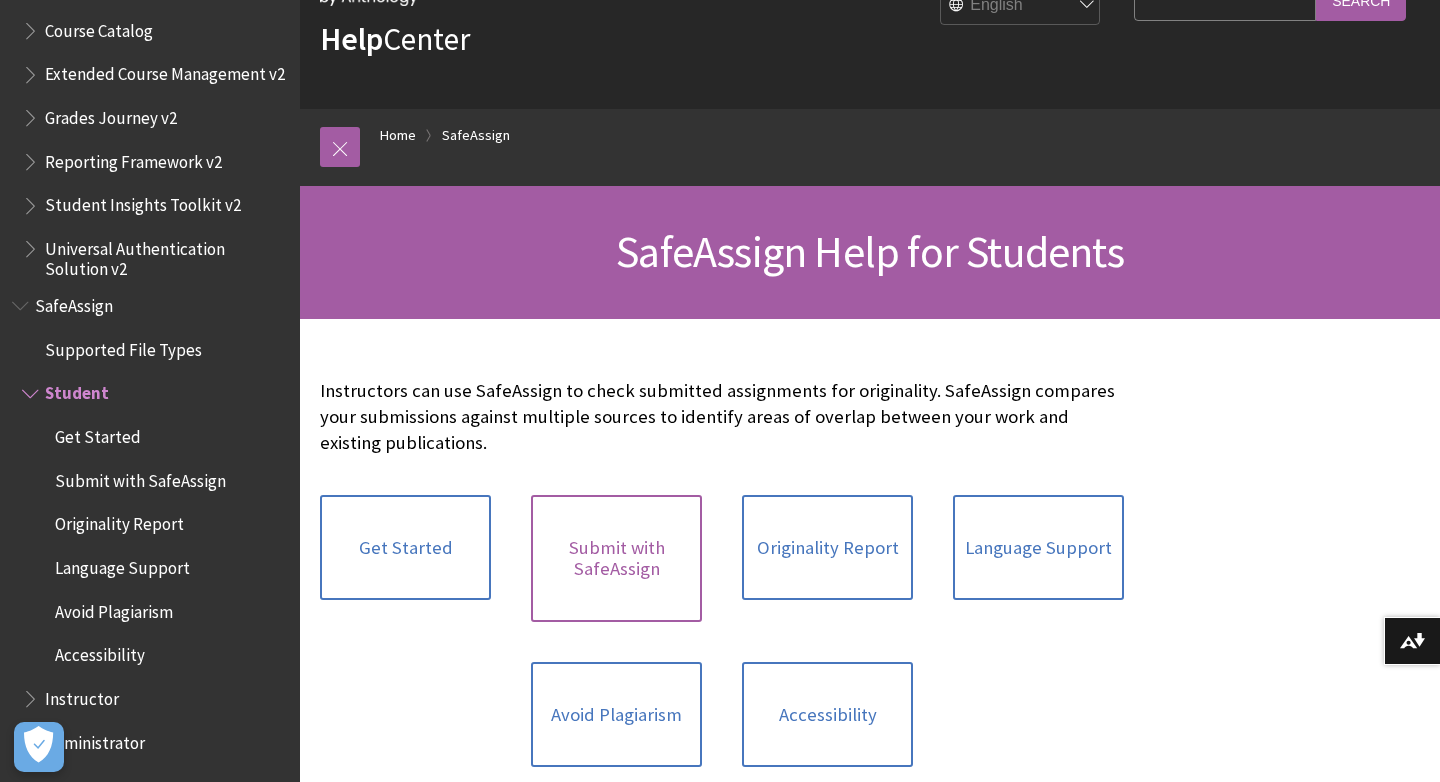 click on "Submit with SafeAssign" at bounding box center (616, 558) 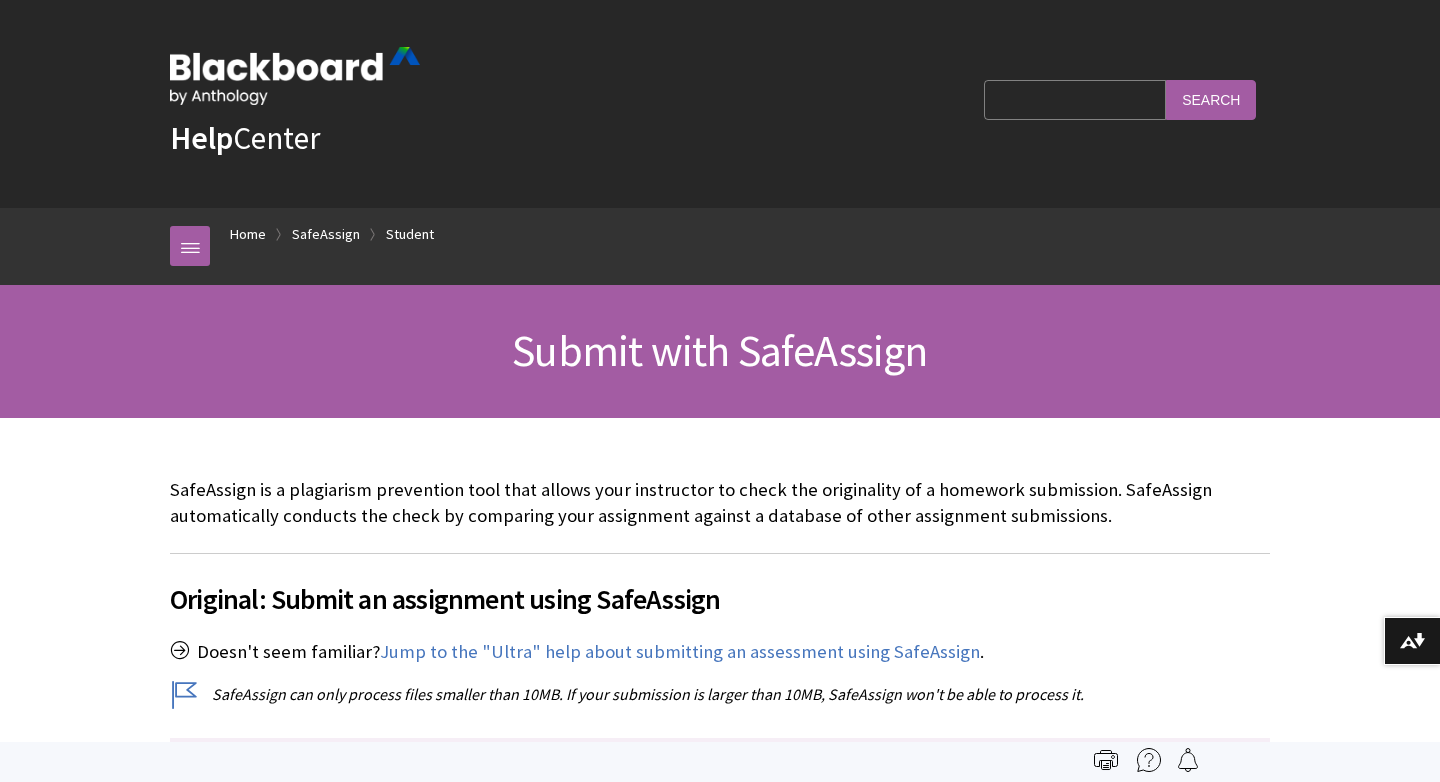 scroll, scrollTop: 0, scrollLeft: 0, axis: both 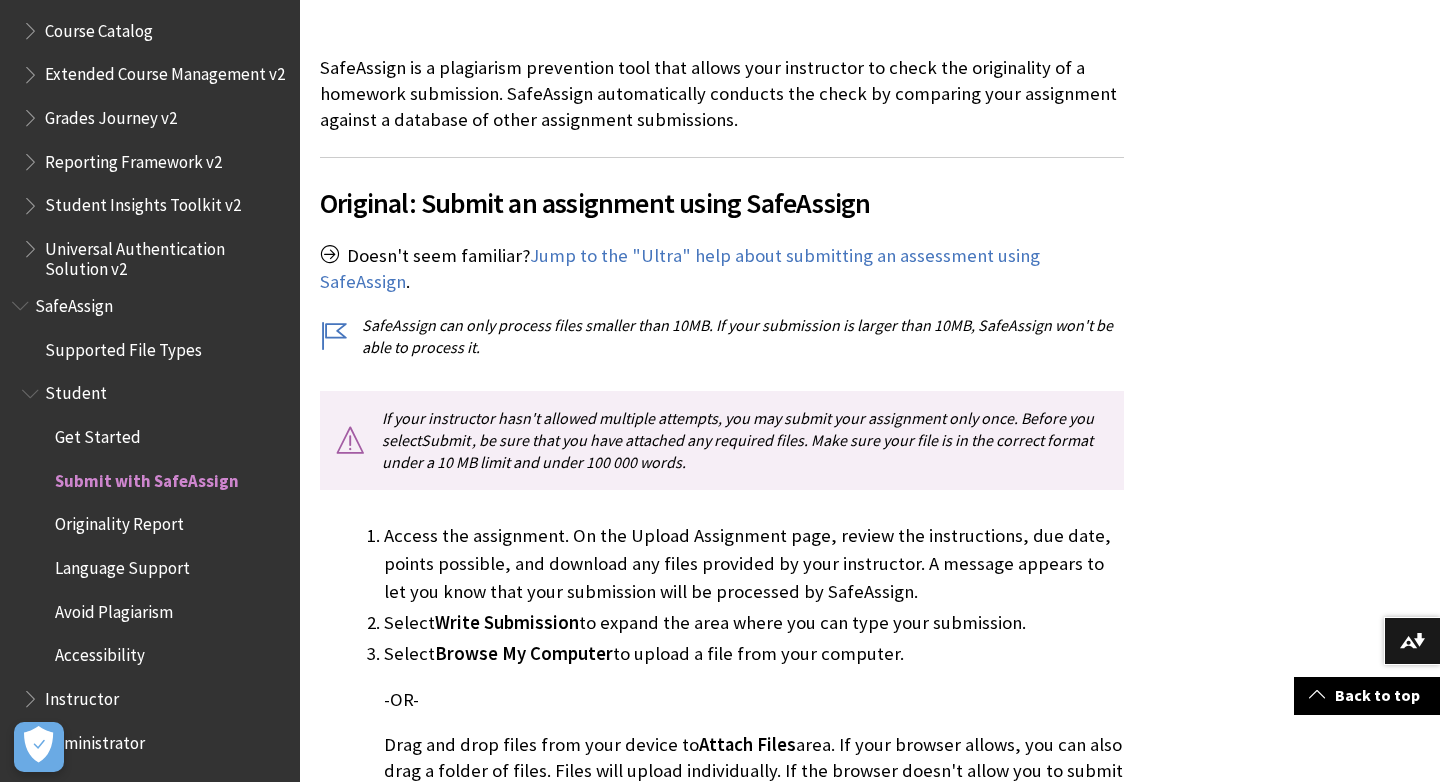 click on "Get Started" at bounding box center [160, 437] 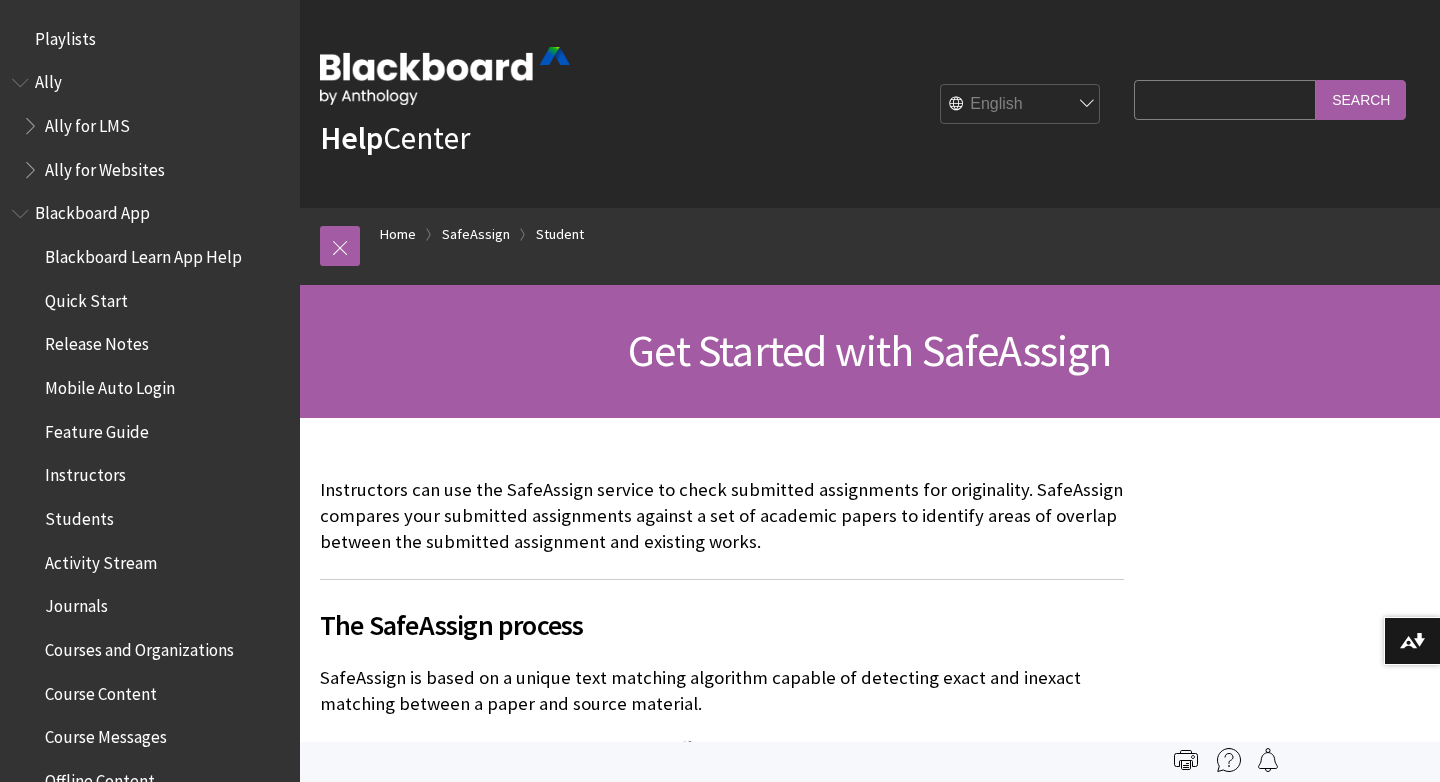 scroll, scrollTop: 0, scrollLeft: 0, axis: both 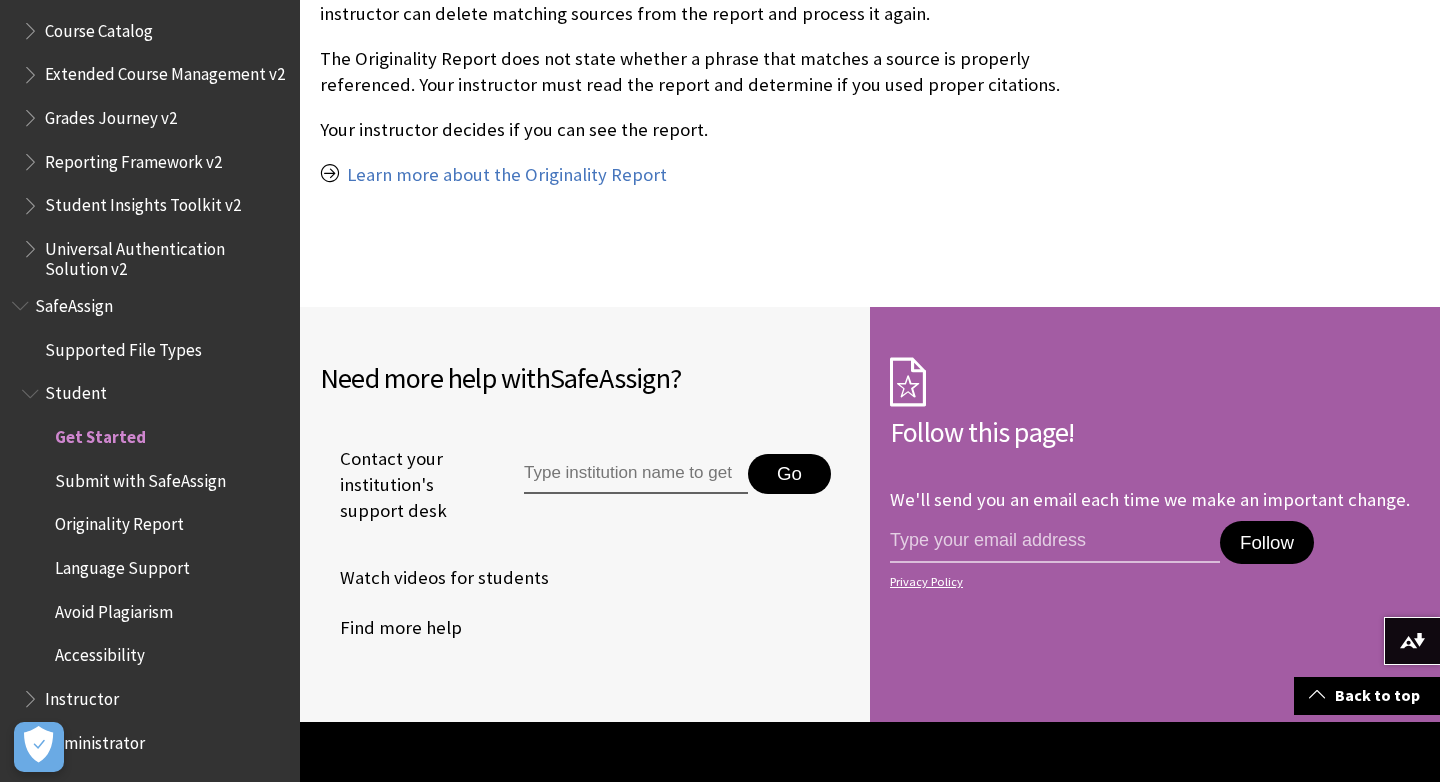 click on "Avoid Plagiarism" at bounding box center [114, 608] 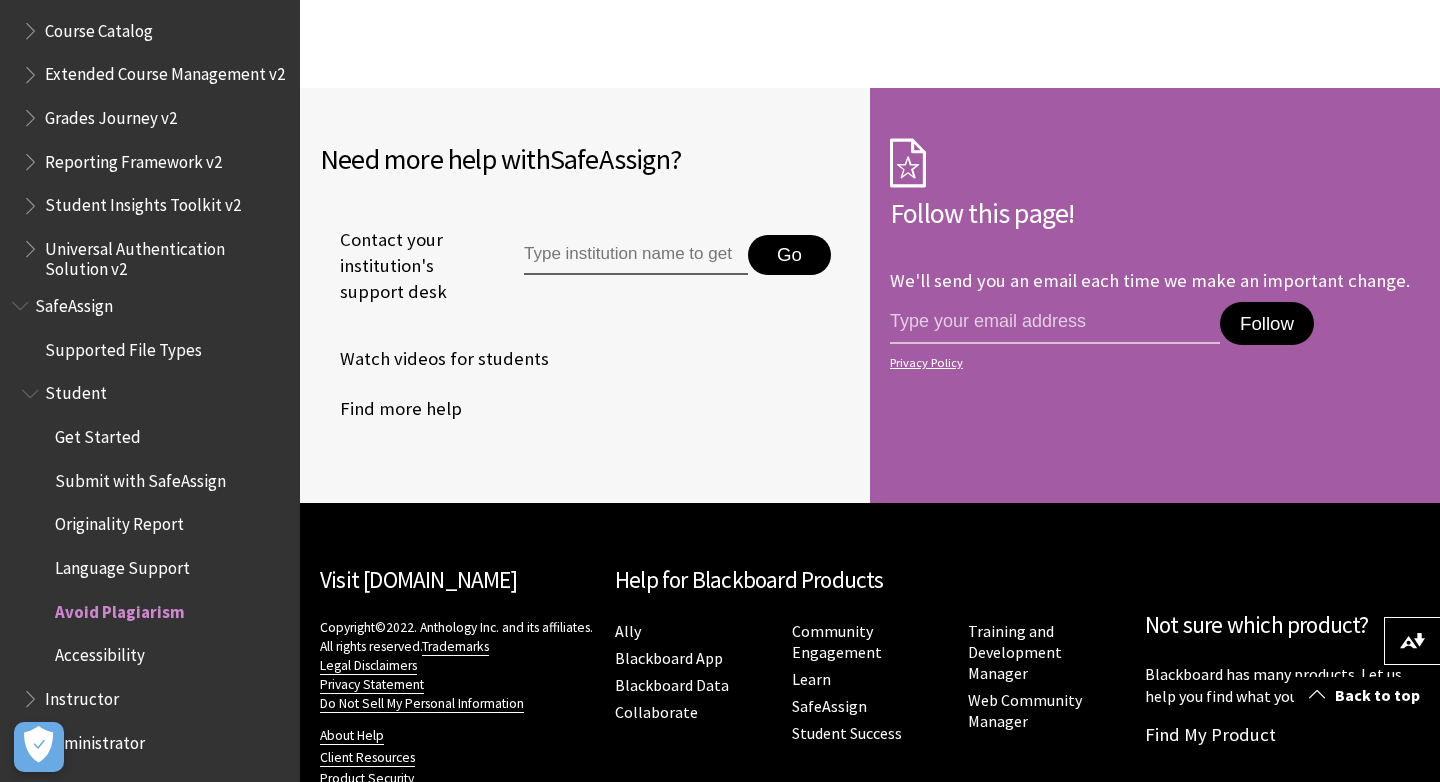 scroll, scrollTop: 2027, scrollLeft: 0, axis: vertical 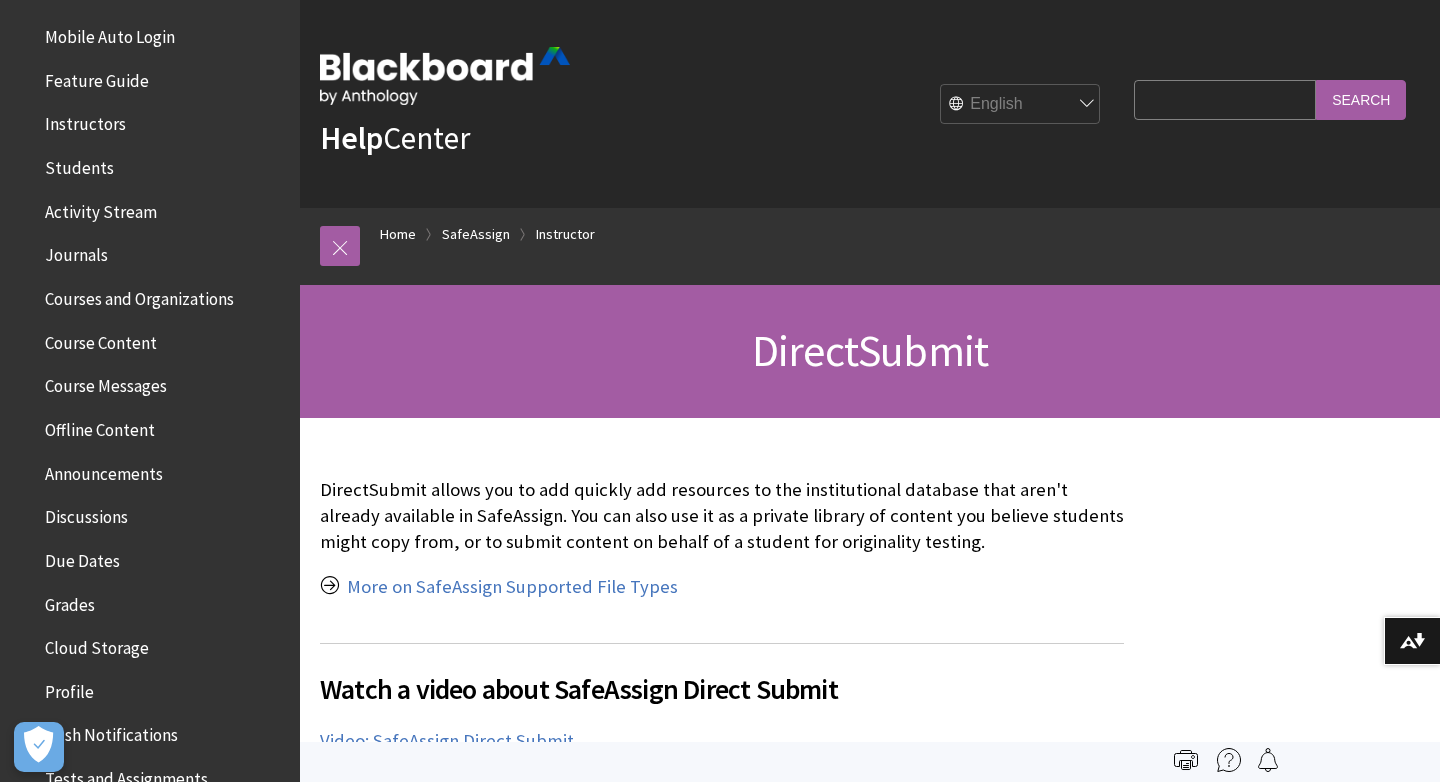 click on "Students" at bounding box center (79, 164) 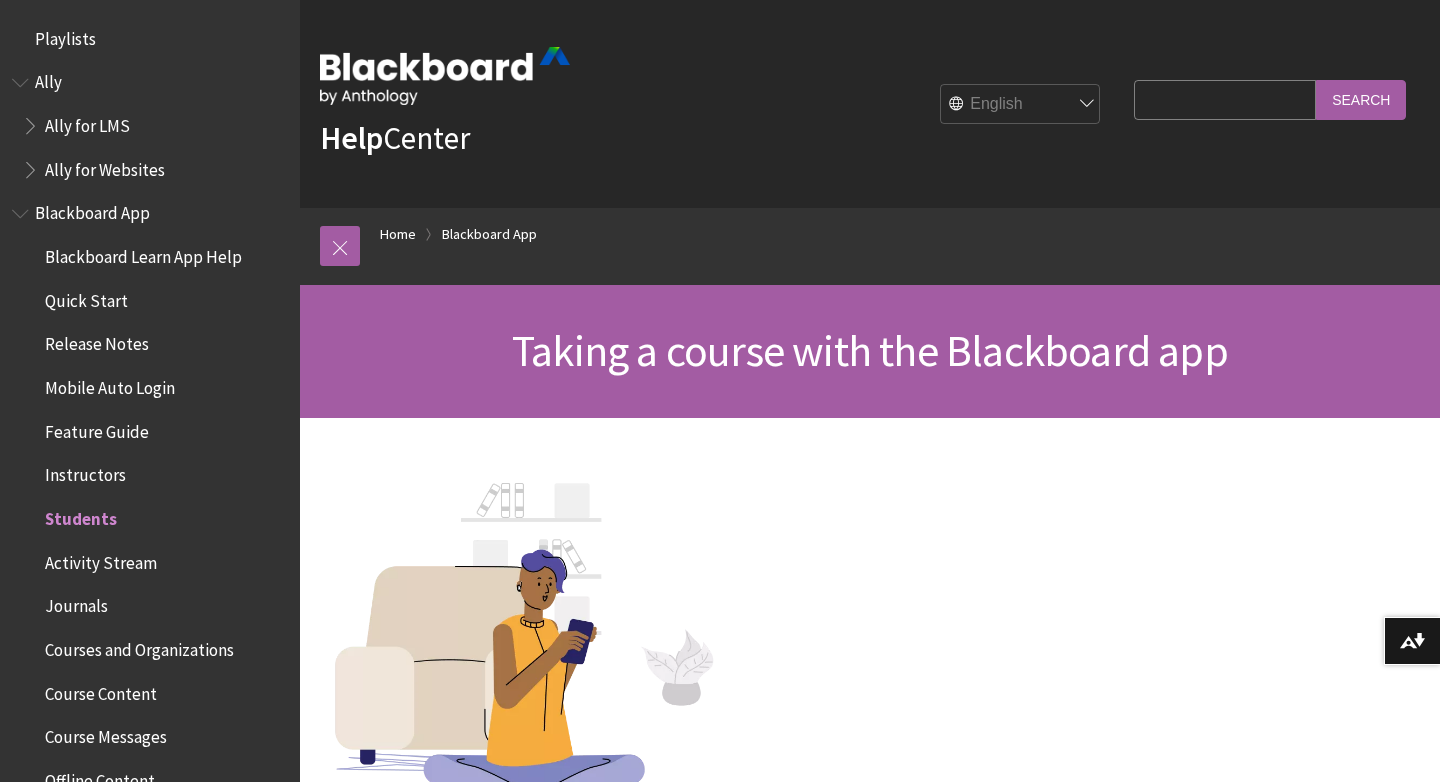 scroll, scrollTop: 144, scrollLeft: 0, axis: vertical 